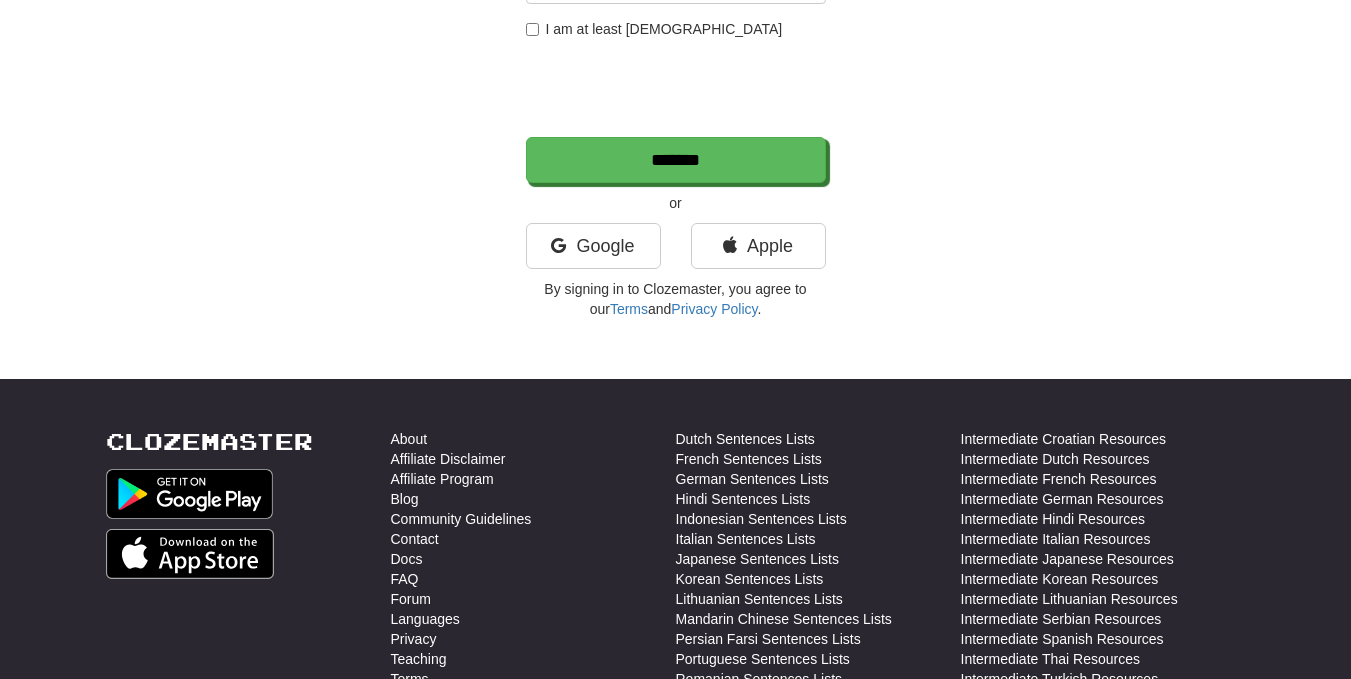 scroll, scrollTop: 435, scrollLeft: 0, axis: vertical 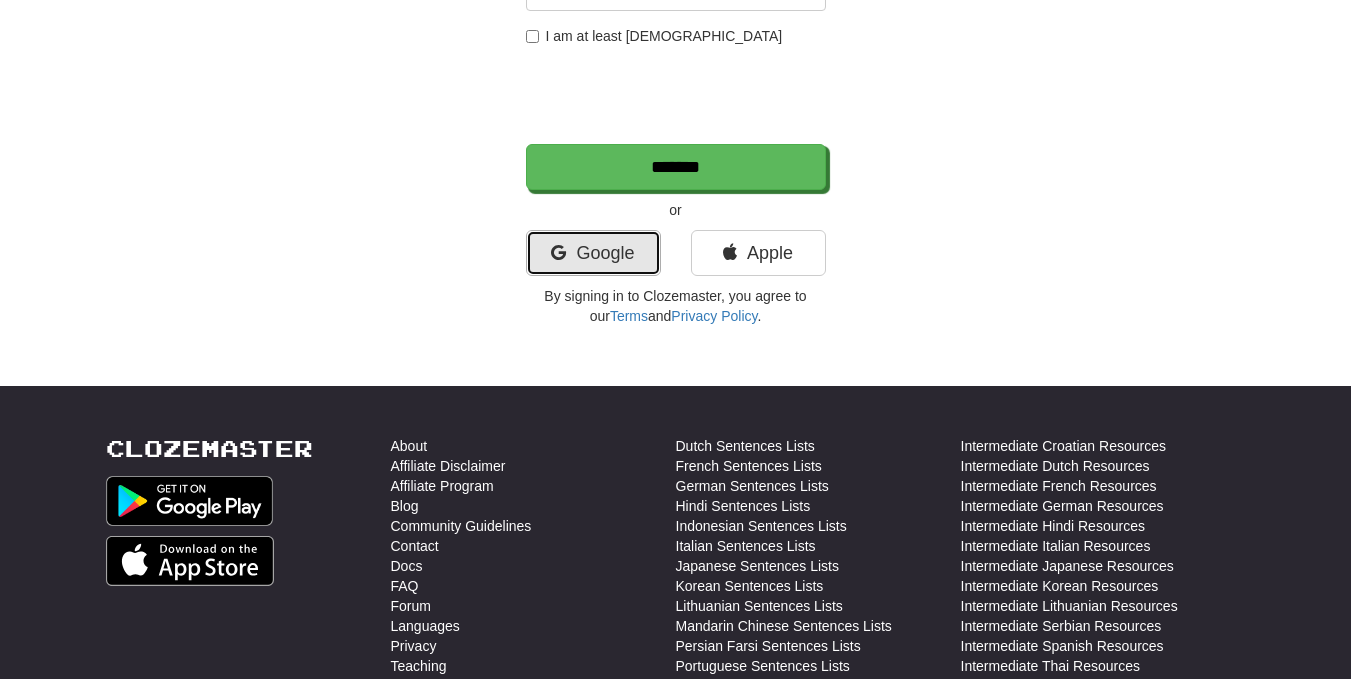 click on "Google" at bounding box center (593, 253) 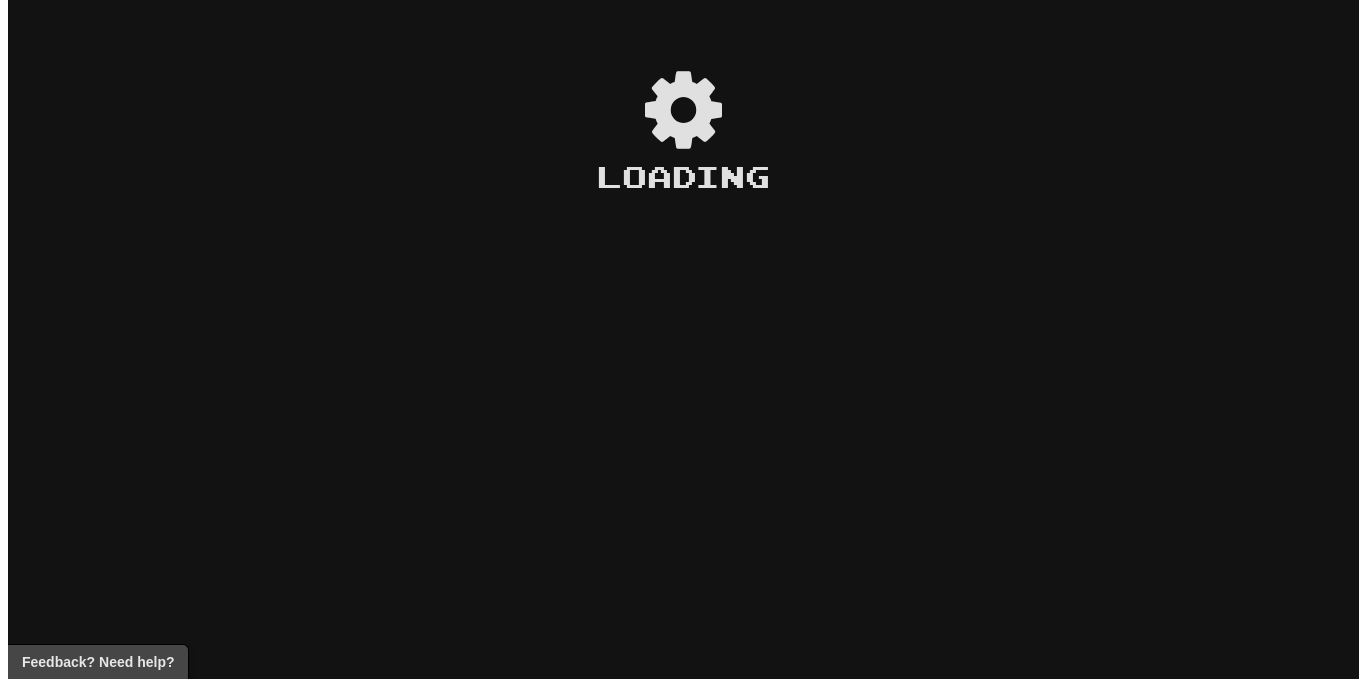 scroll, scrollTop: 0, scrollLeft: 0, axis: both 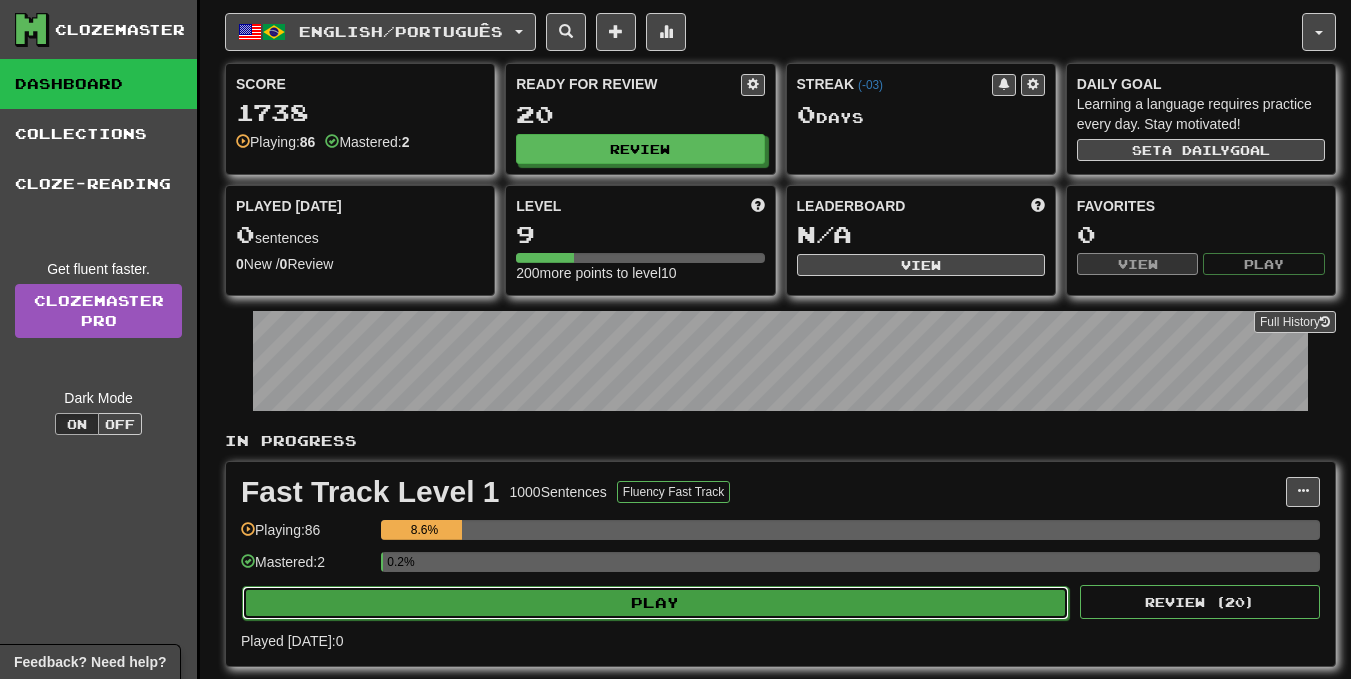 click on "Play" at bounding box center [655, 603] 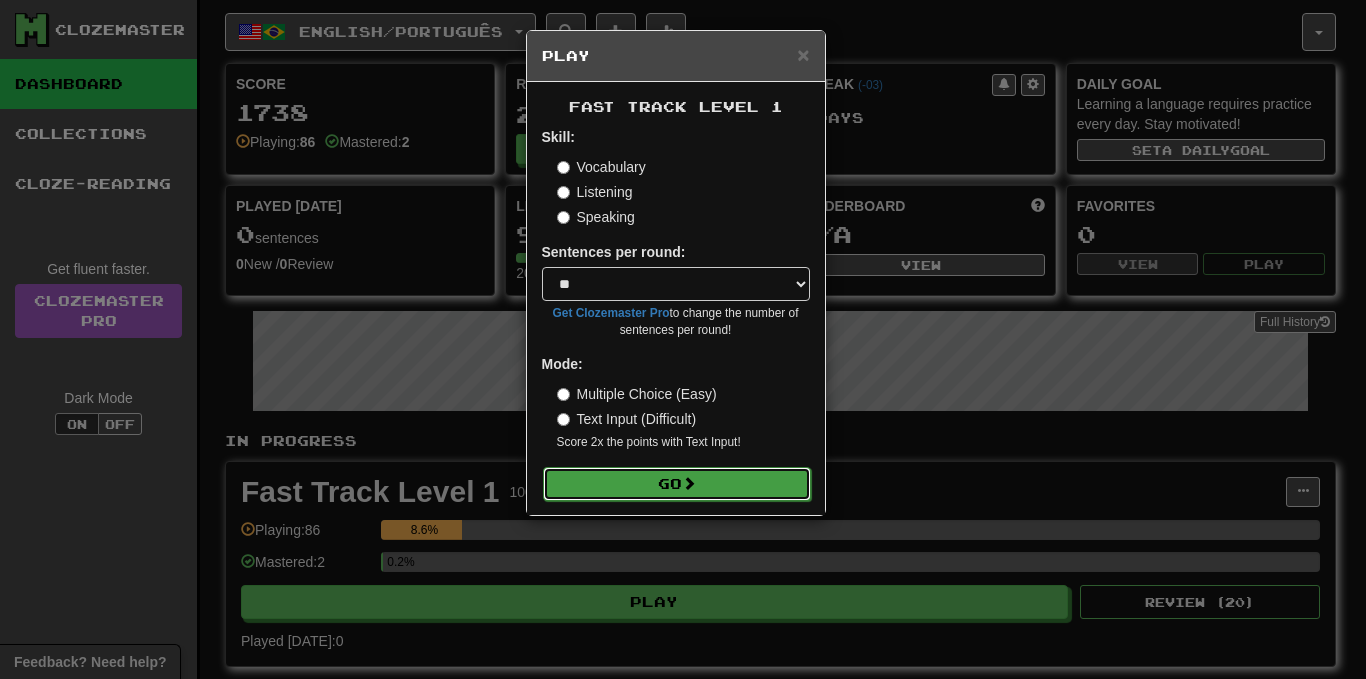 click on "Go" at bounding box center [677, 484] 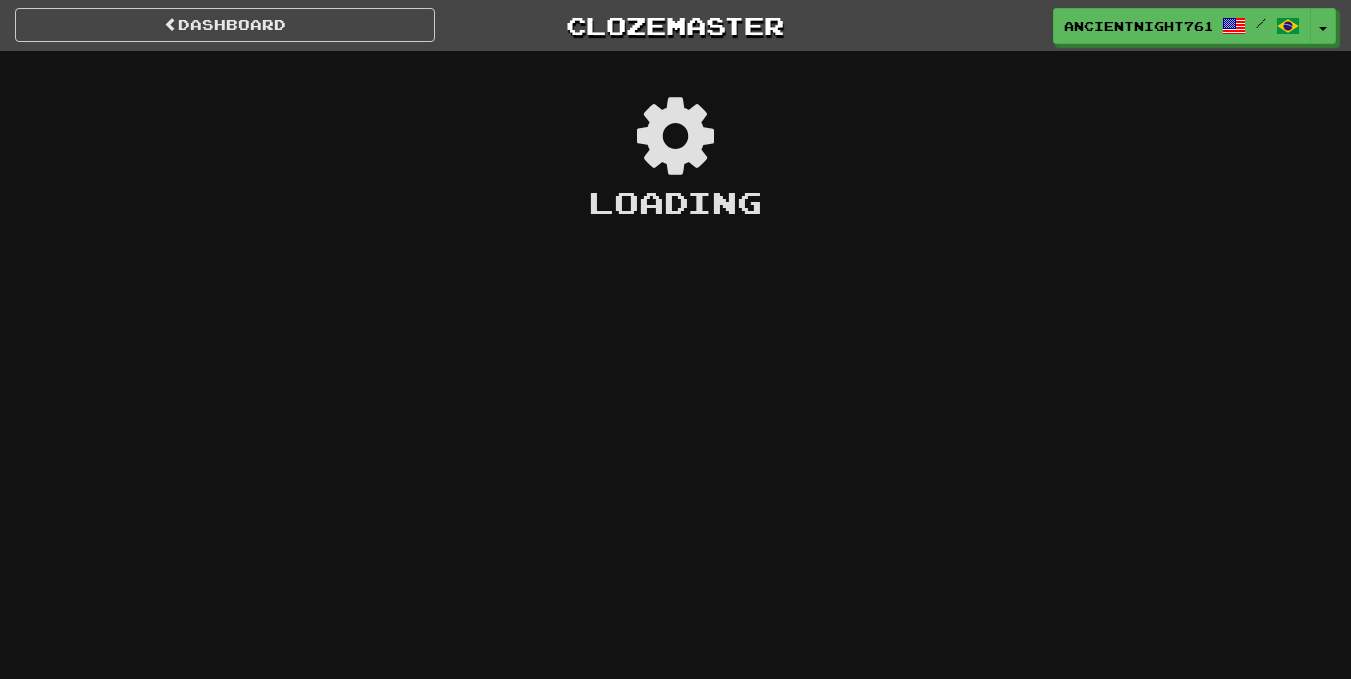 scroll, scrollTop: 0, scrollLeft: 0, axis: both 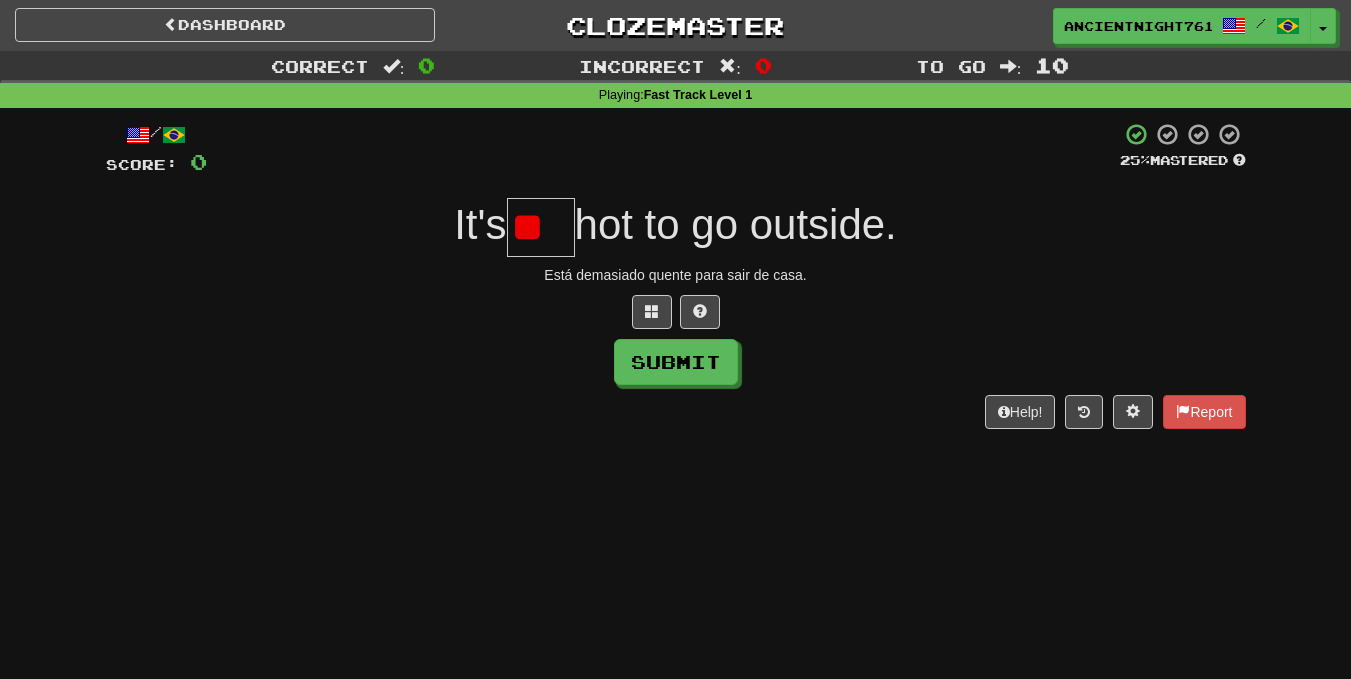 type on "*" 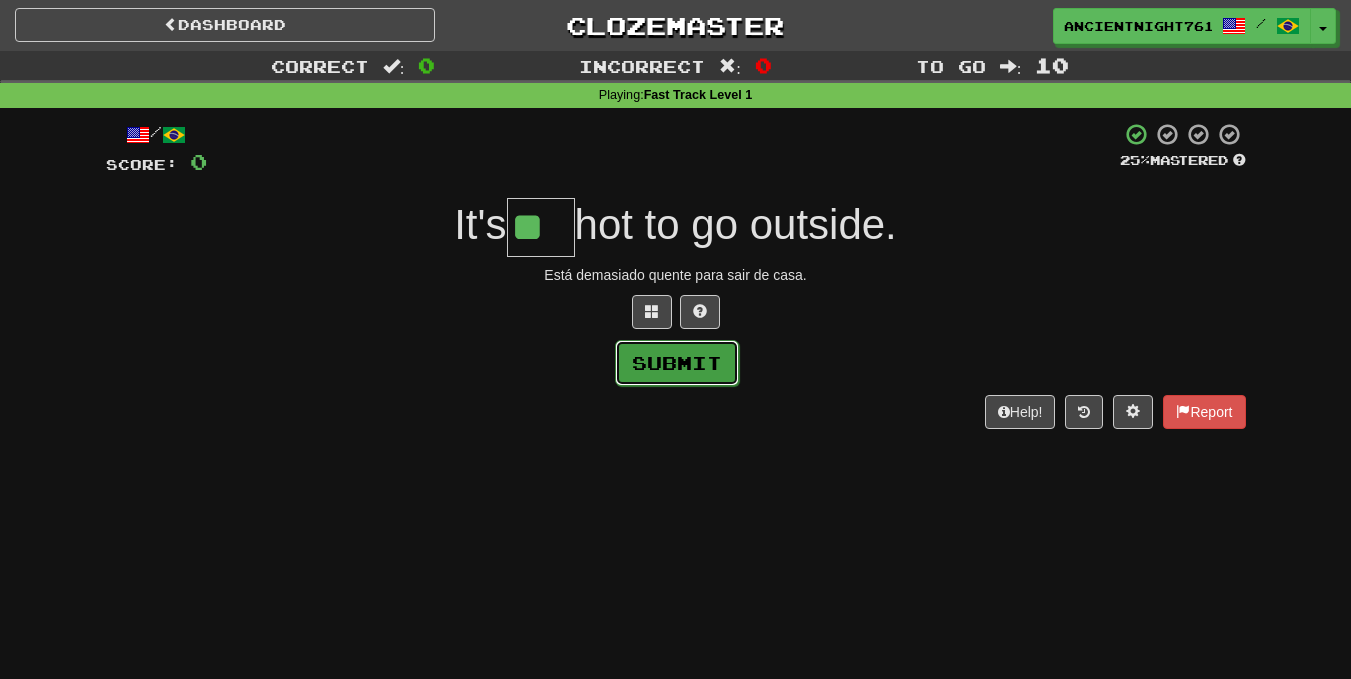 click on "Submit" at bounding box center (677, 363) 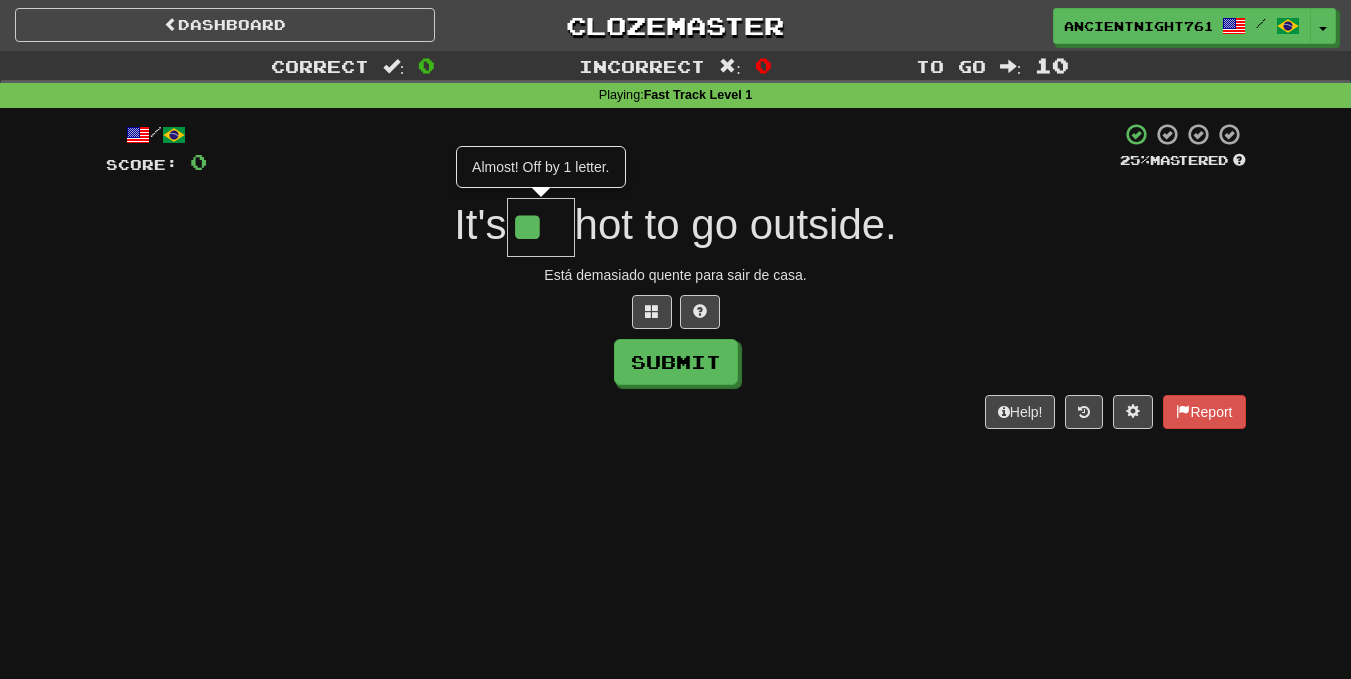 click on "**" at bounding box center (541, 227) 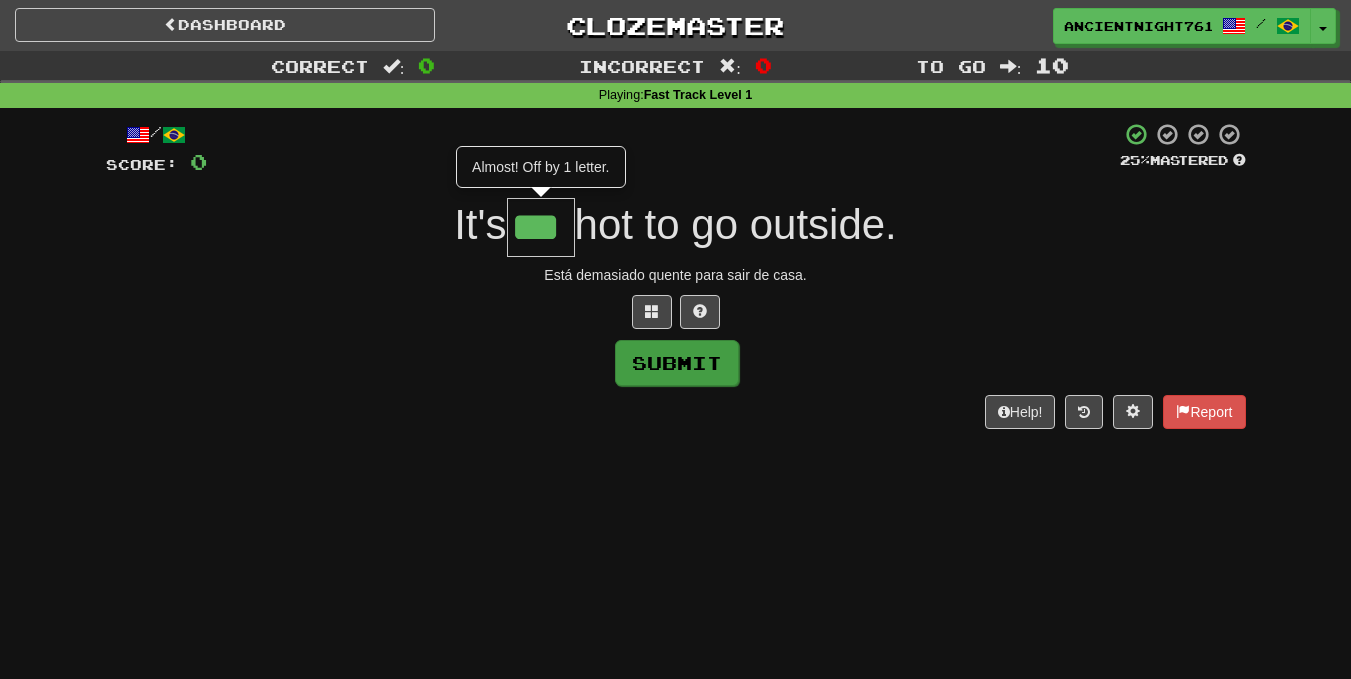 type on "***" 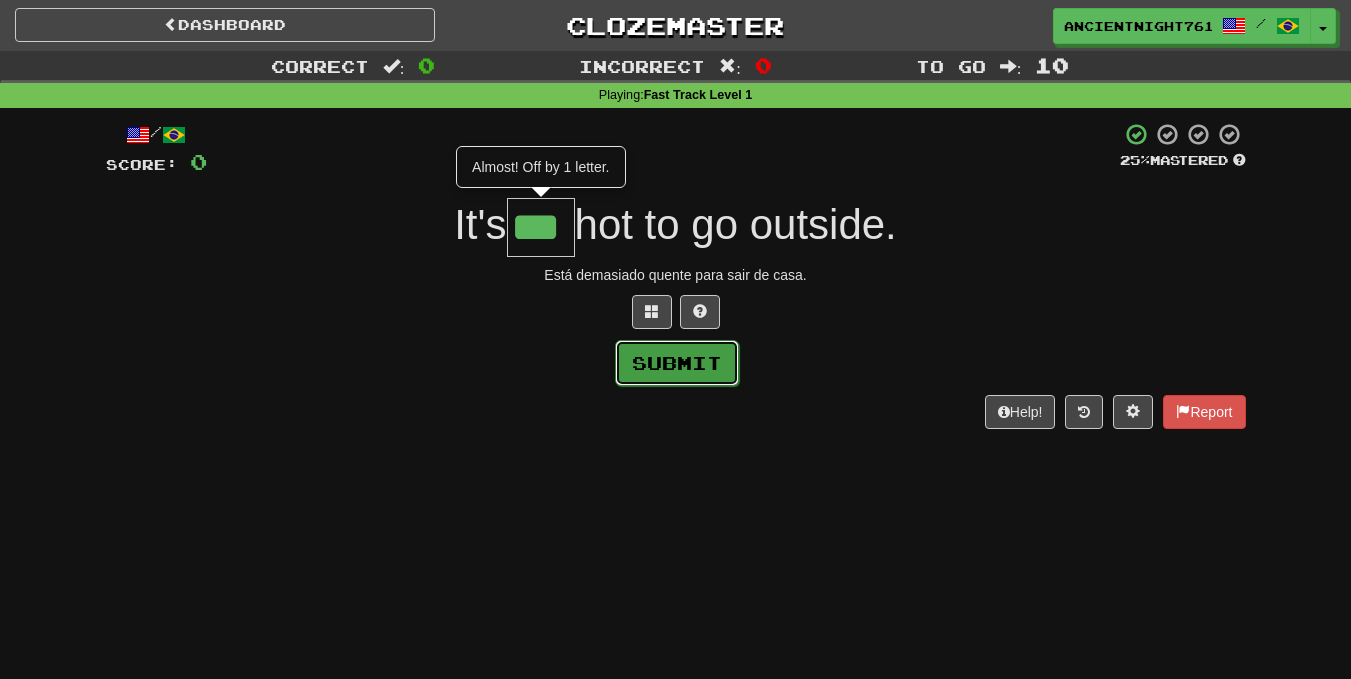click on "Submit" at bounding box center (677, 363) 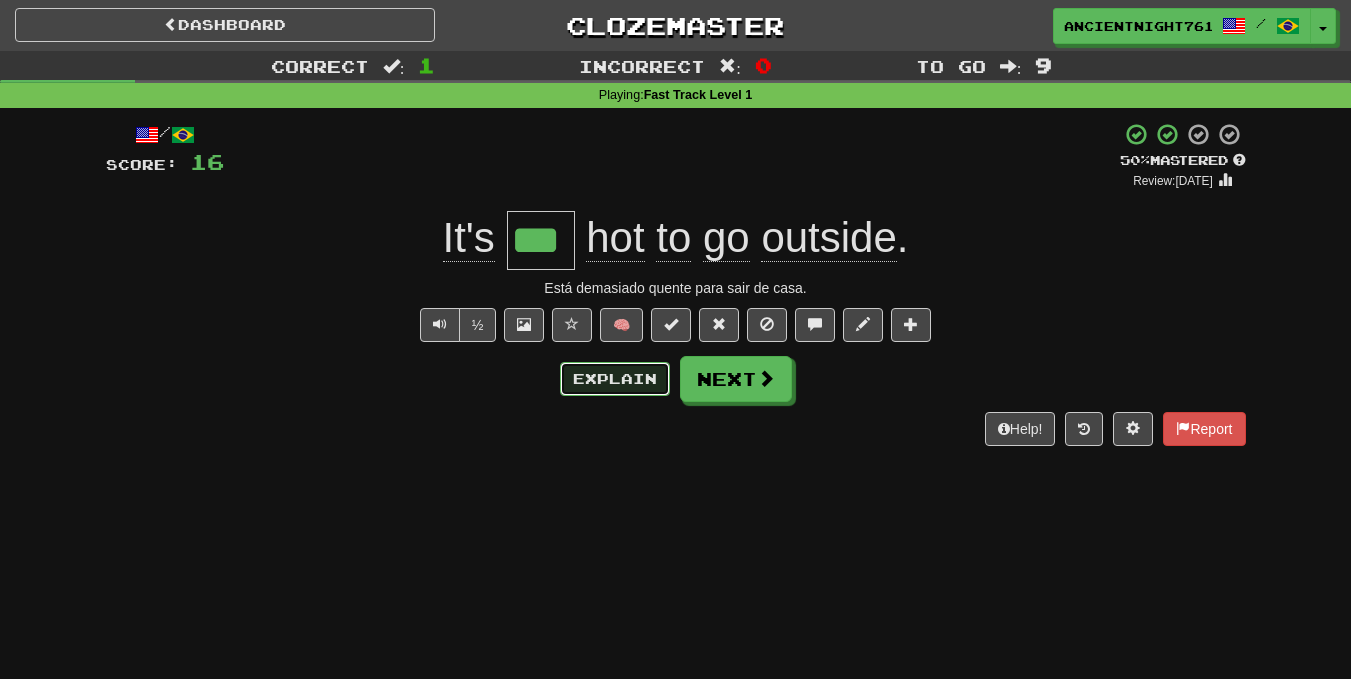 click on "Explain" at bounding box center [615, 379] 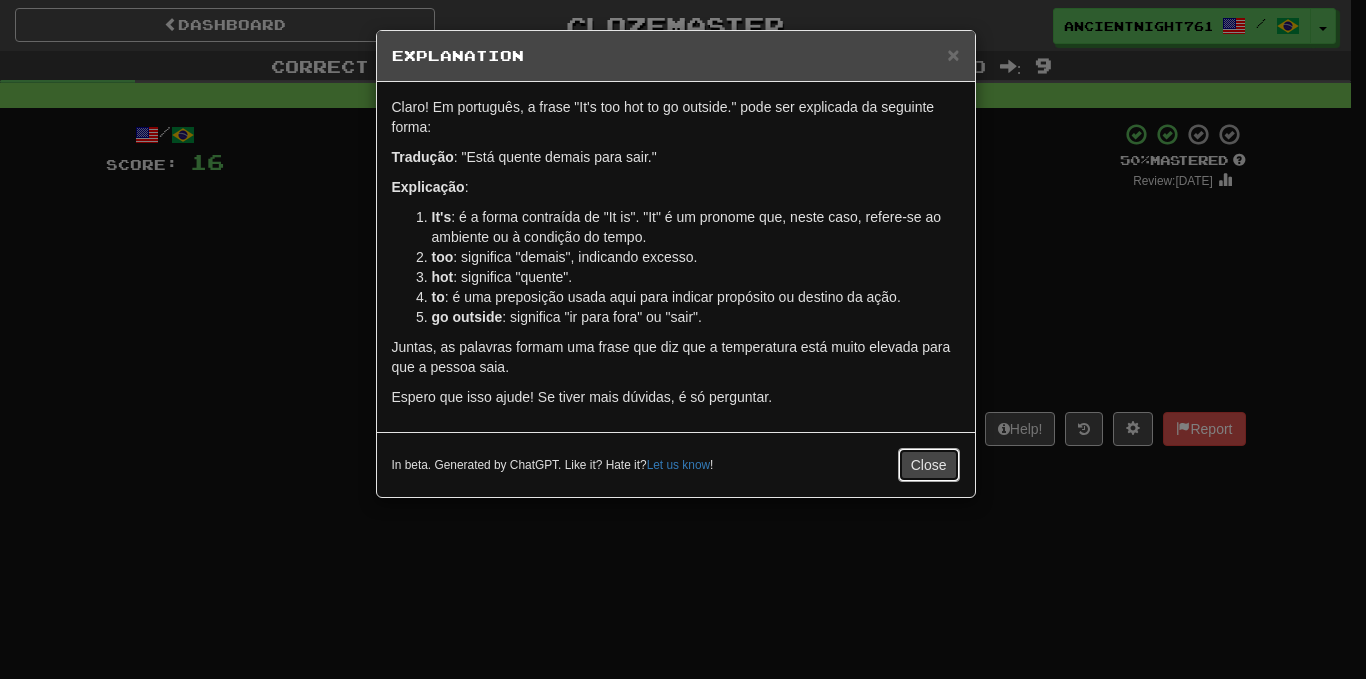 click on "Close" at bounding box center (929, 465) 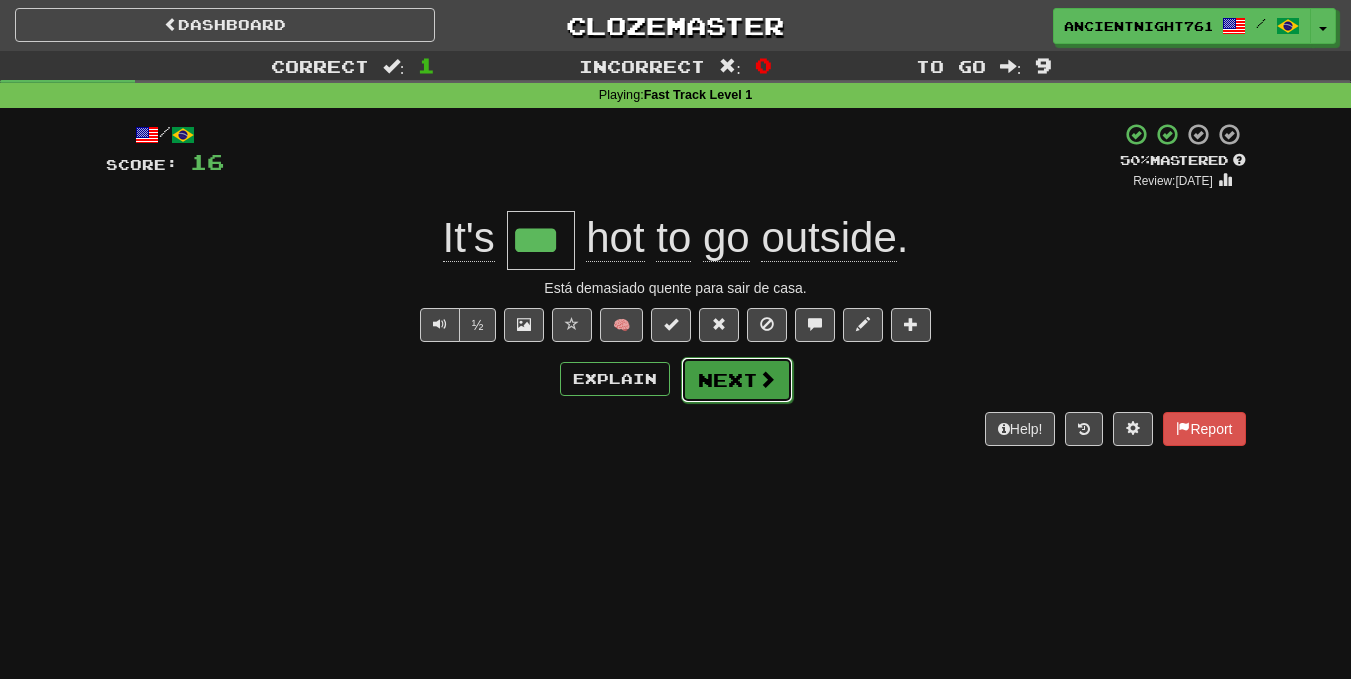 click on "Next" at bounding box center [737, 380] 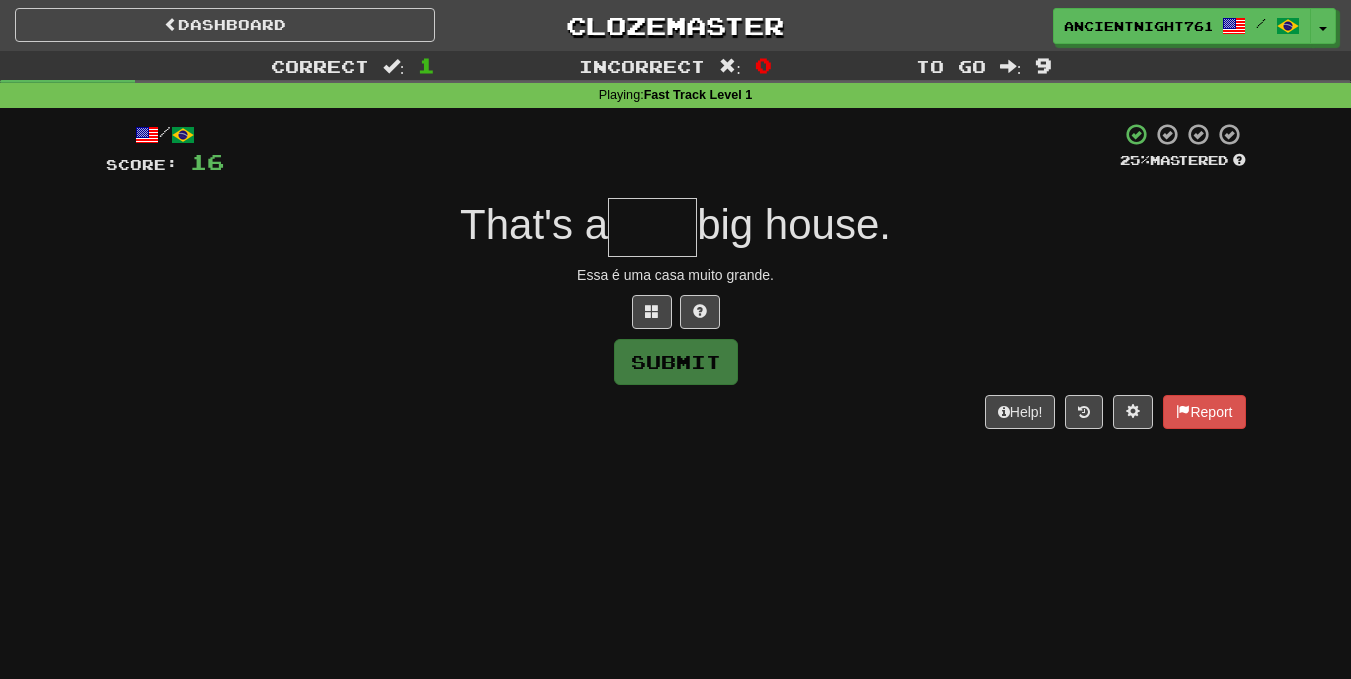 type on "*" 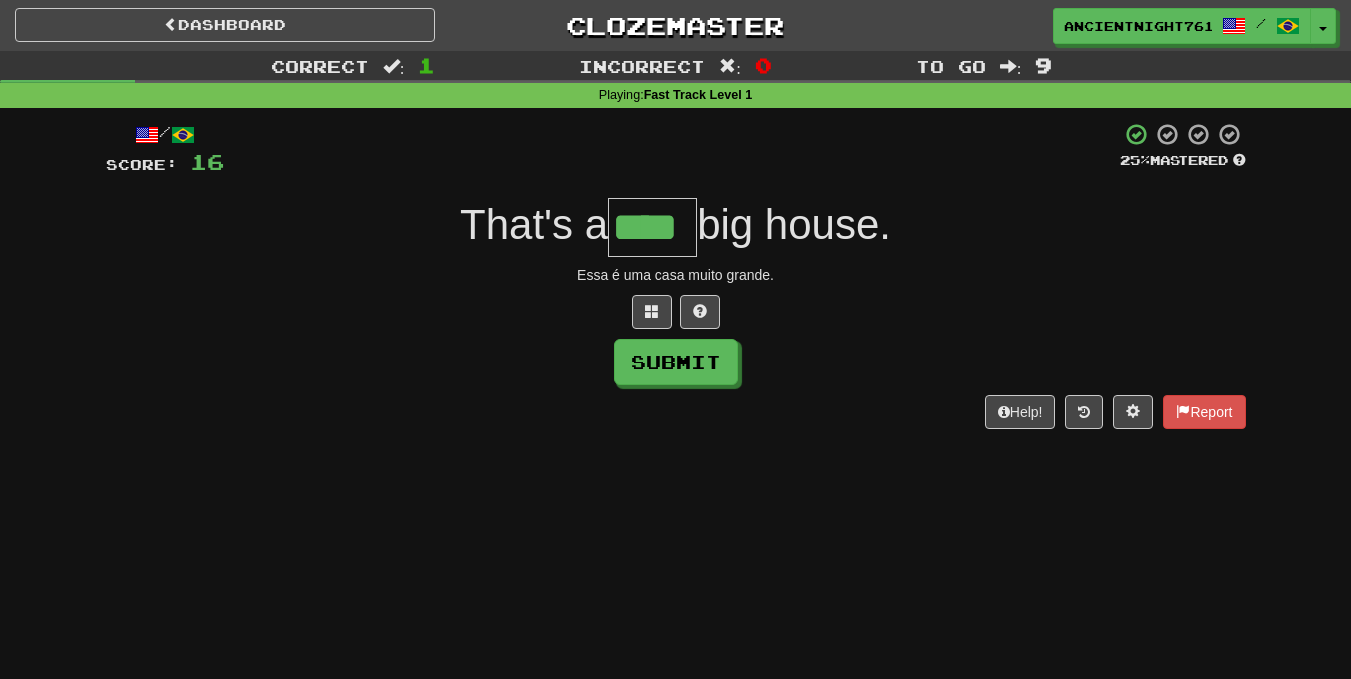 type on "****" 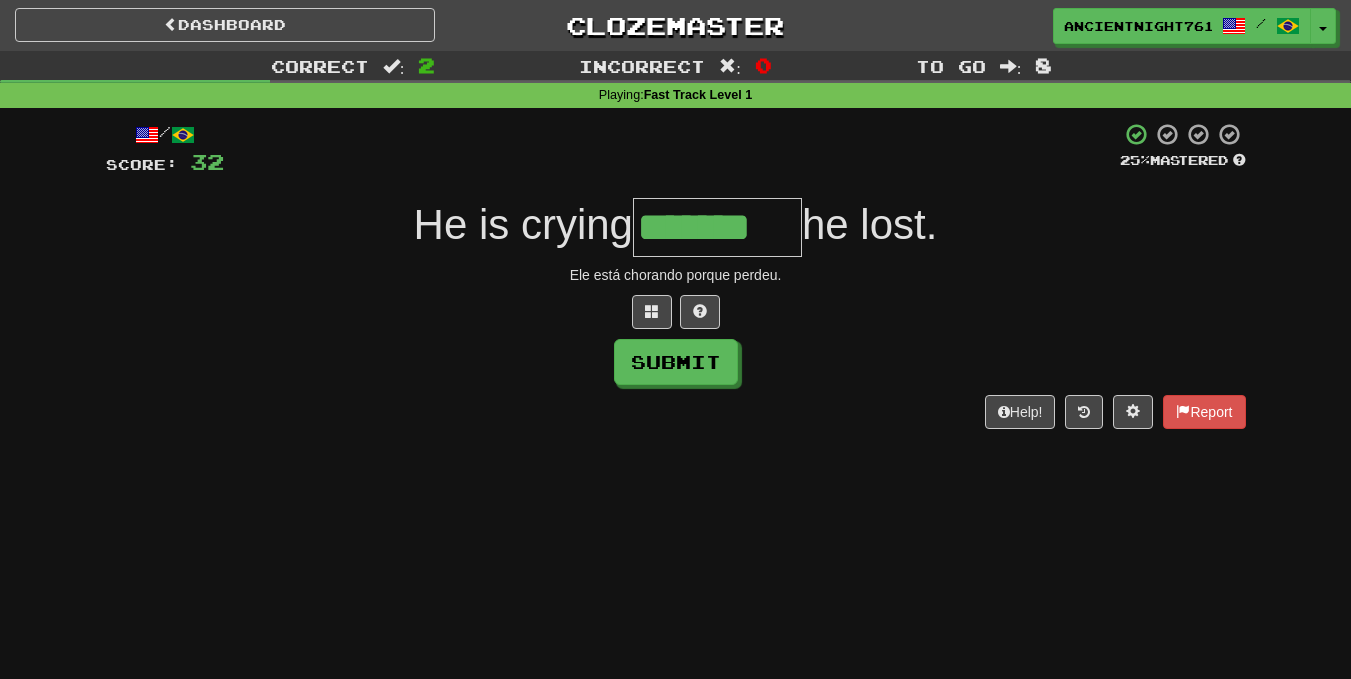 type on "*******" 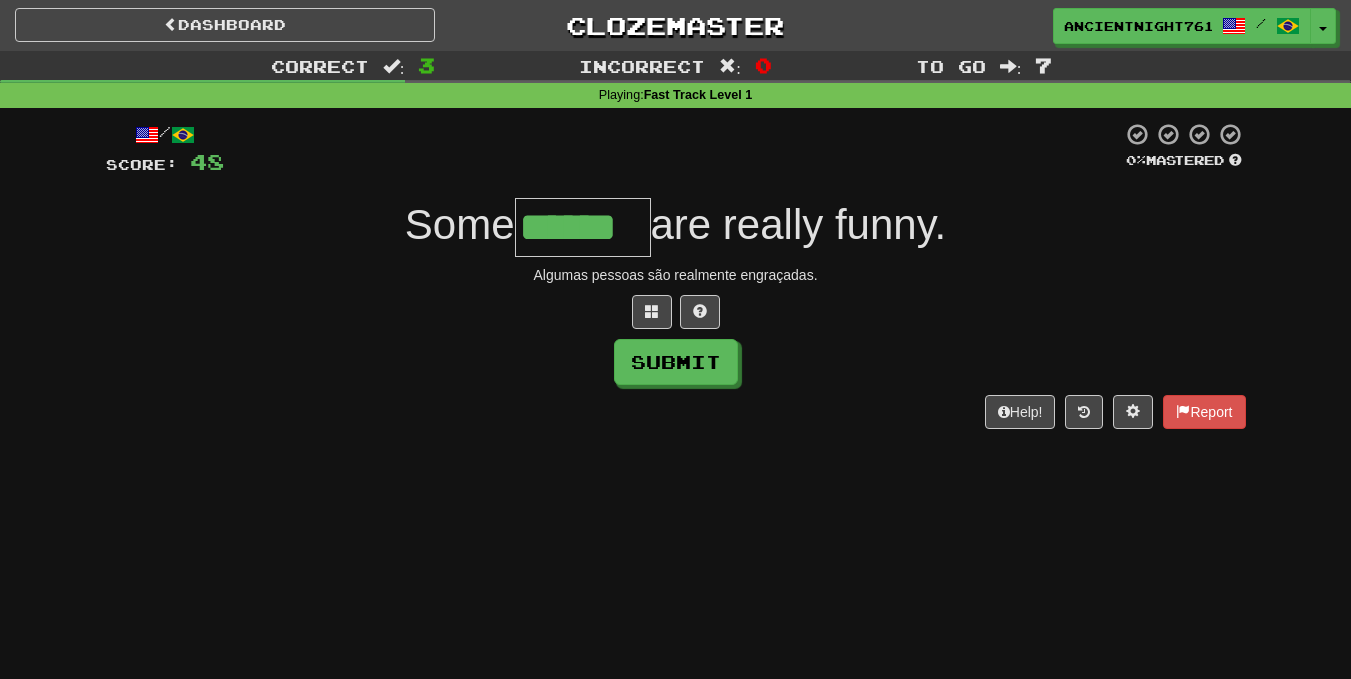 type on "******" 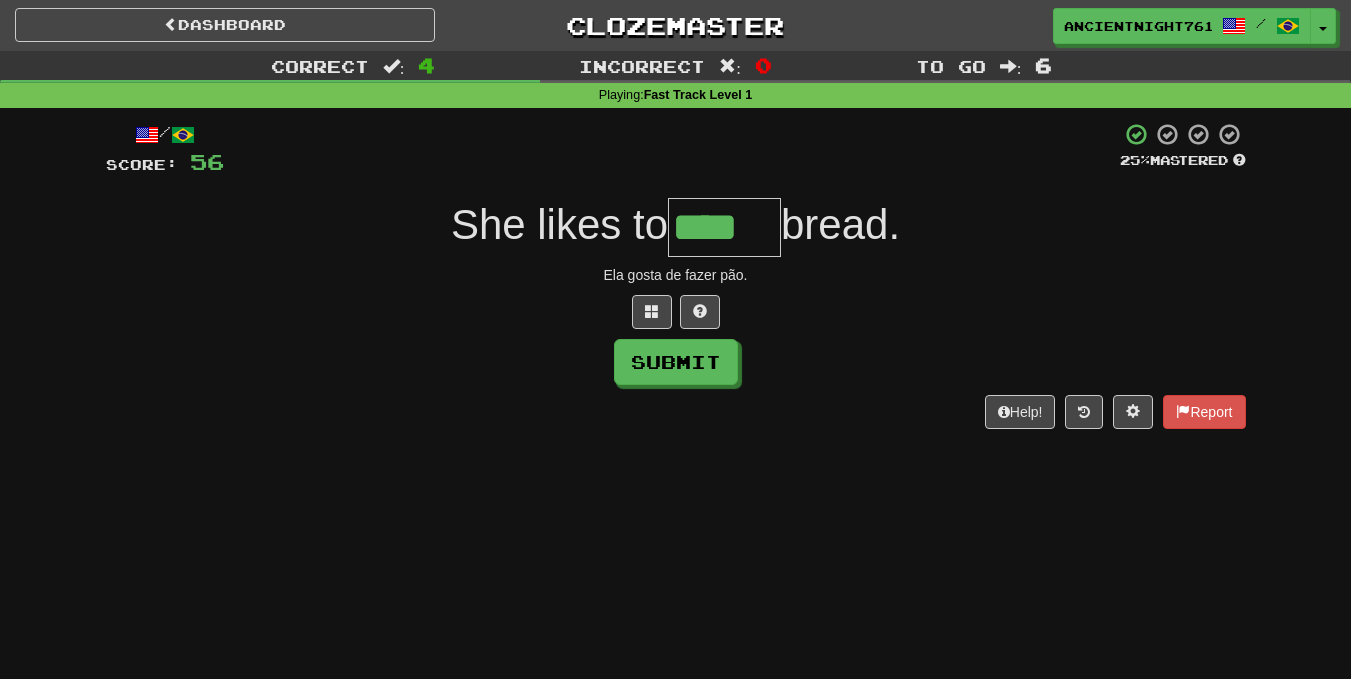 type on "****" 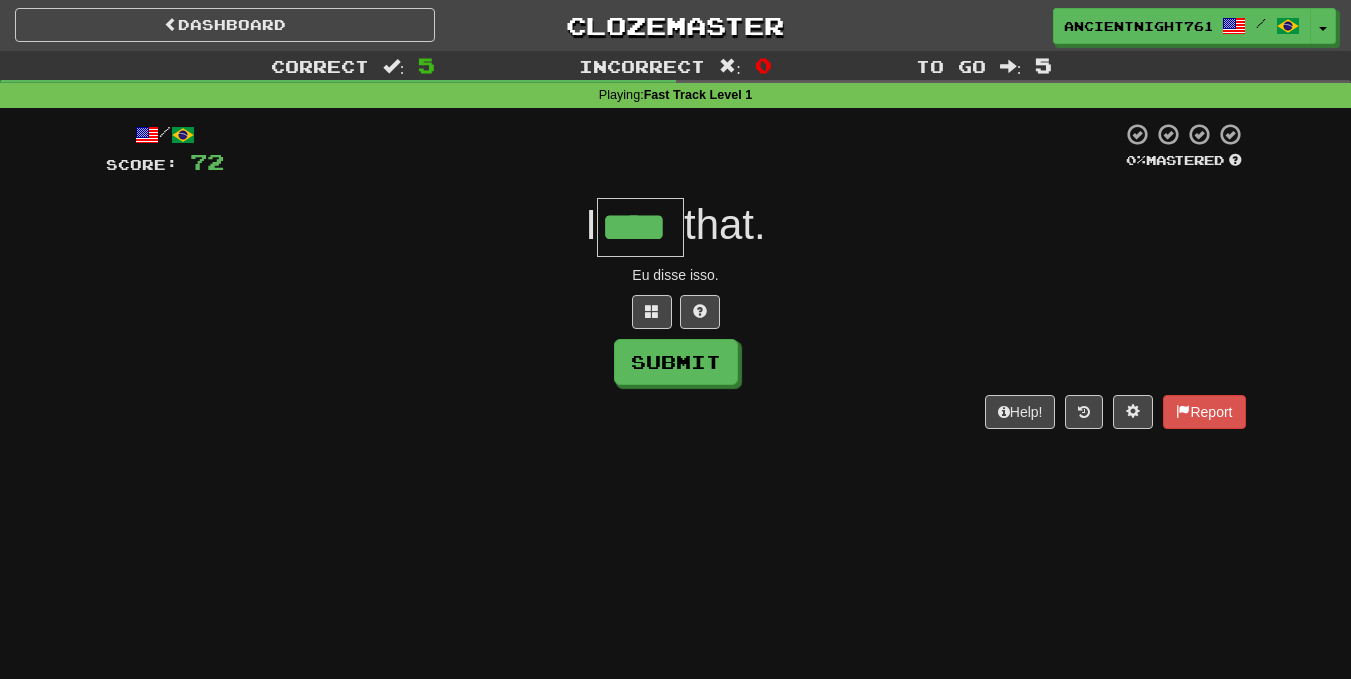 type on "****" 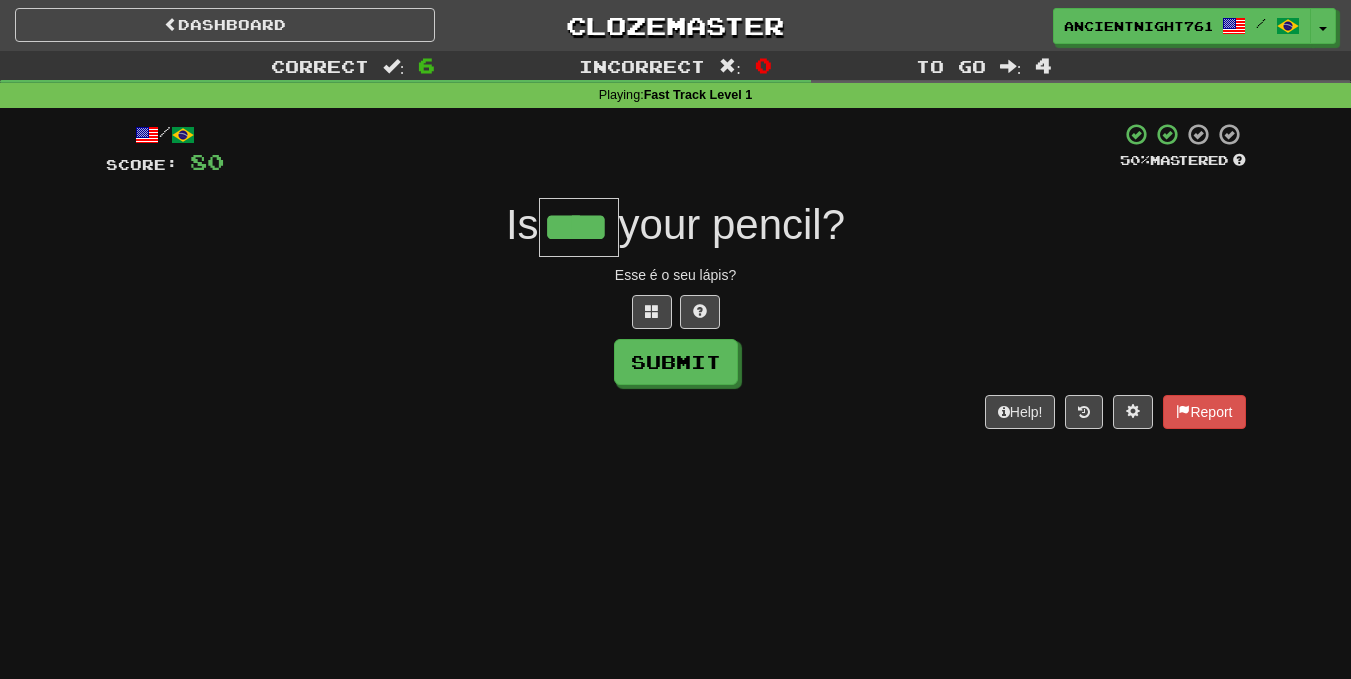 type on "****" 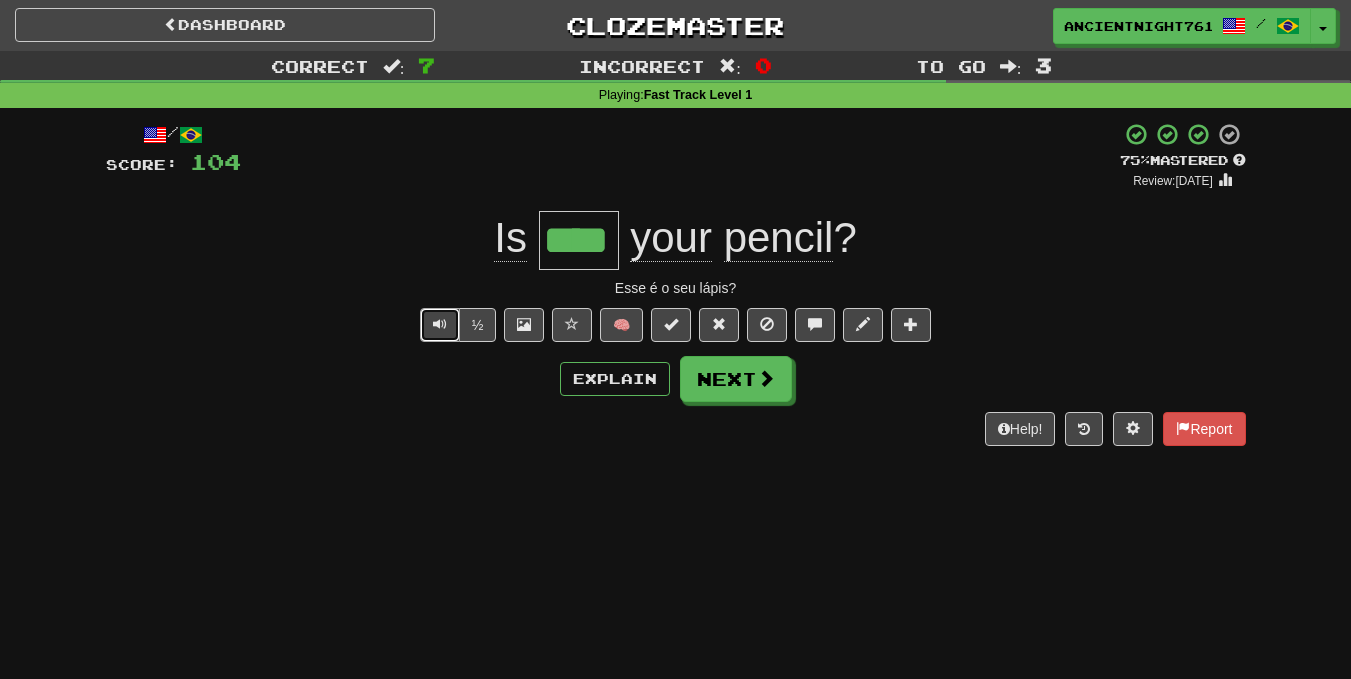 click at bounding box center [440, 325] 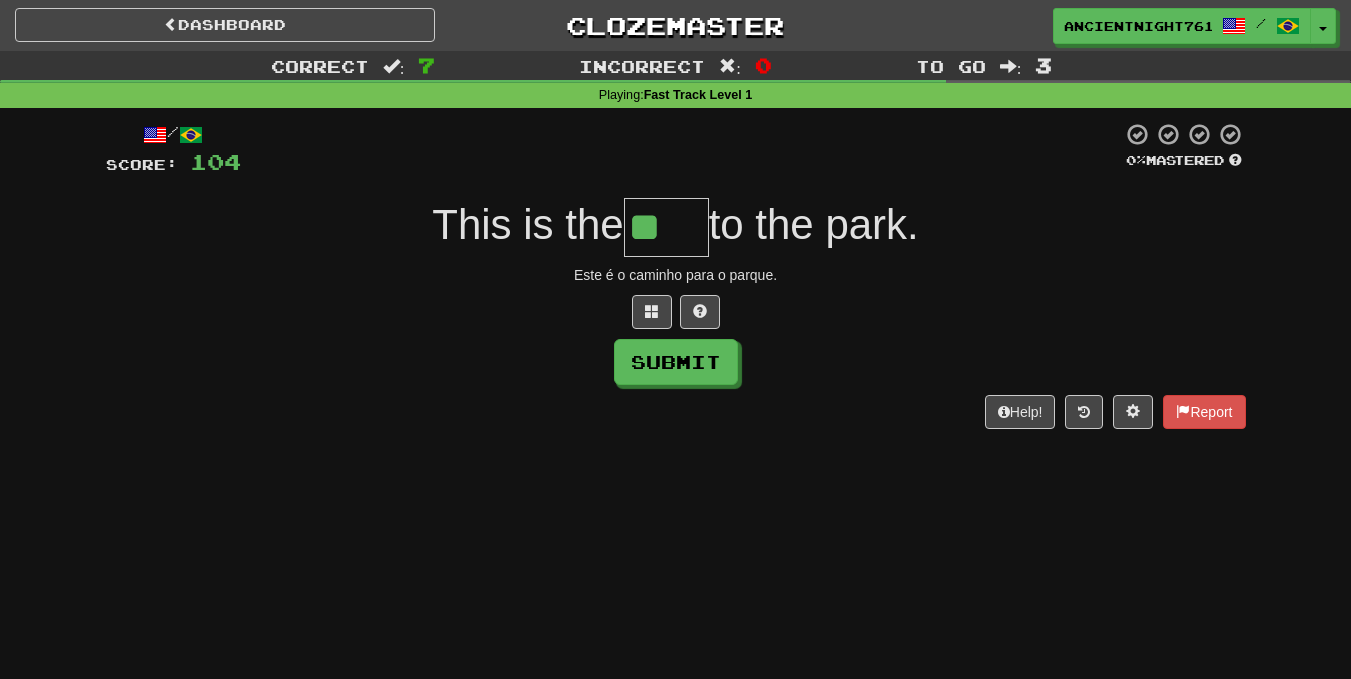 scroll, scrollTop: 0, scrollLeft: 0, axis: both 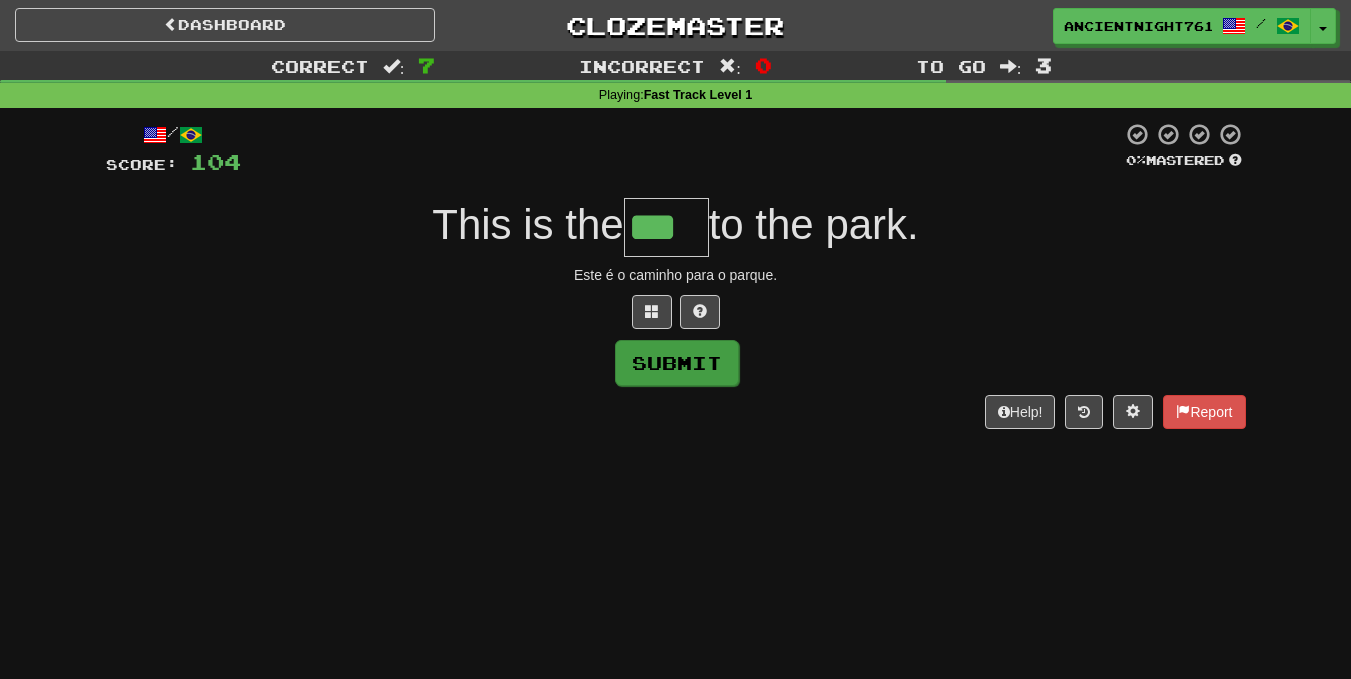 type on "***" 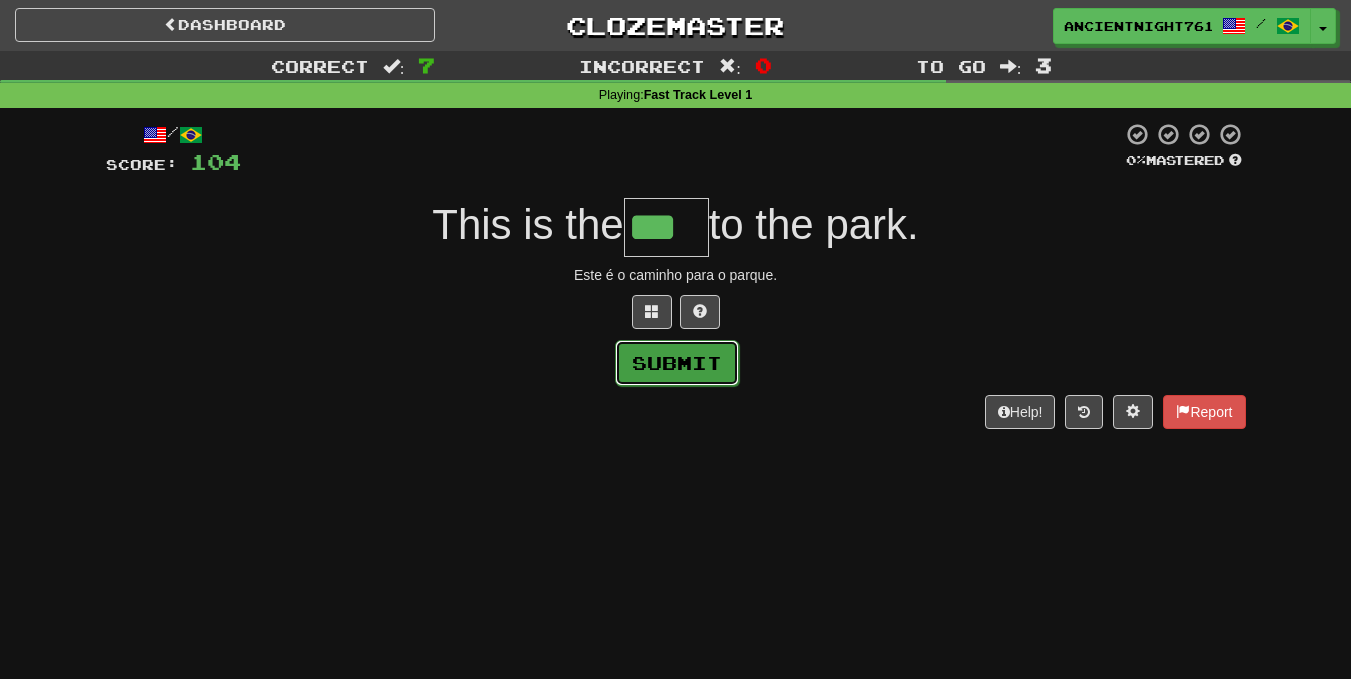 click on "Submit" at bounding box center [677, 363] 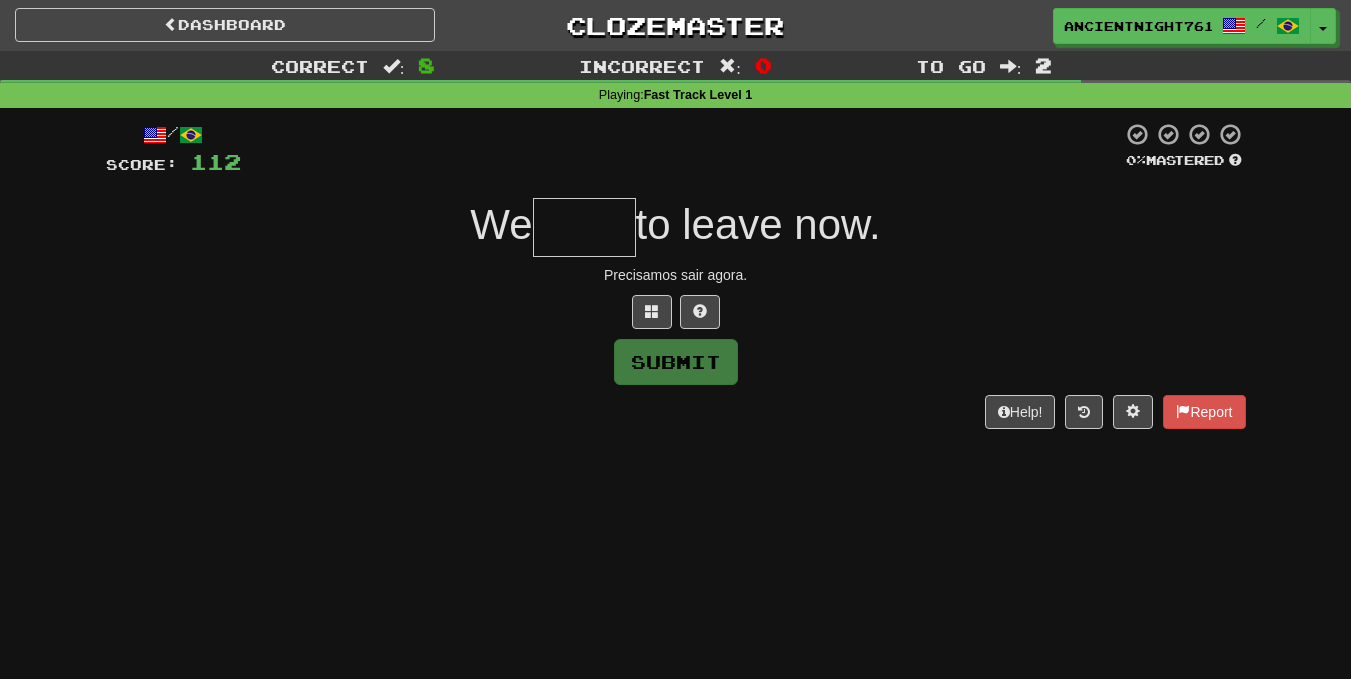 type on "*" 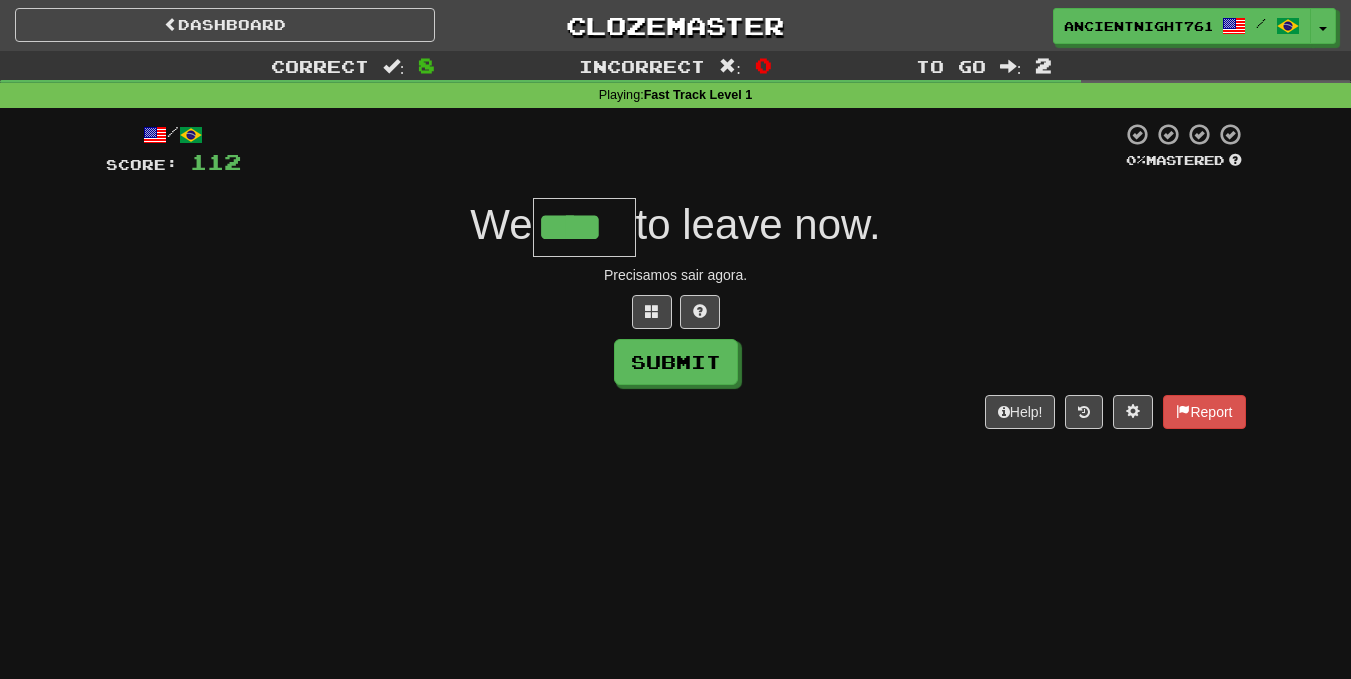 type on "****" 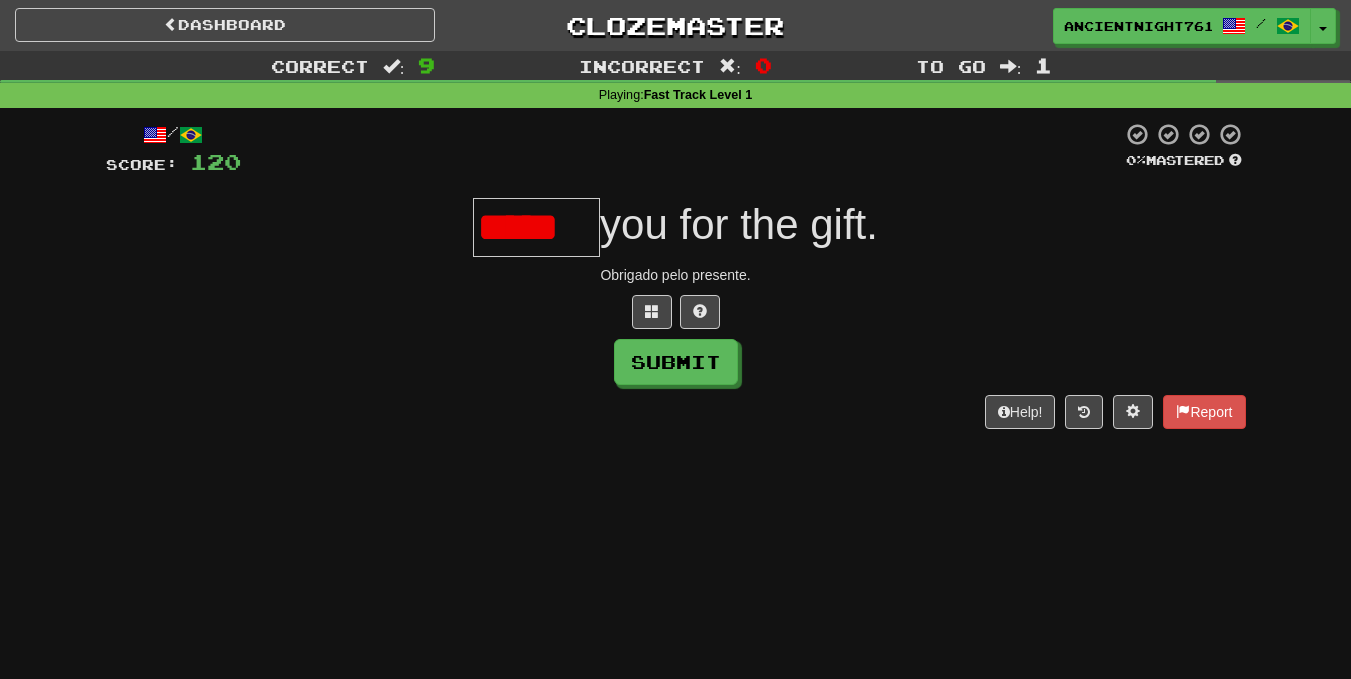 scroll, scrollTop: 0, scrollLeft: 0, axis: both 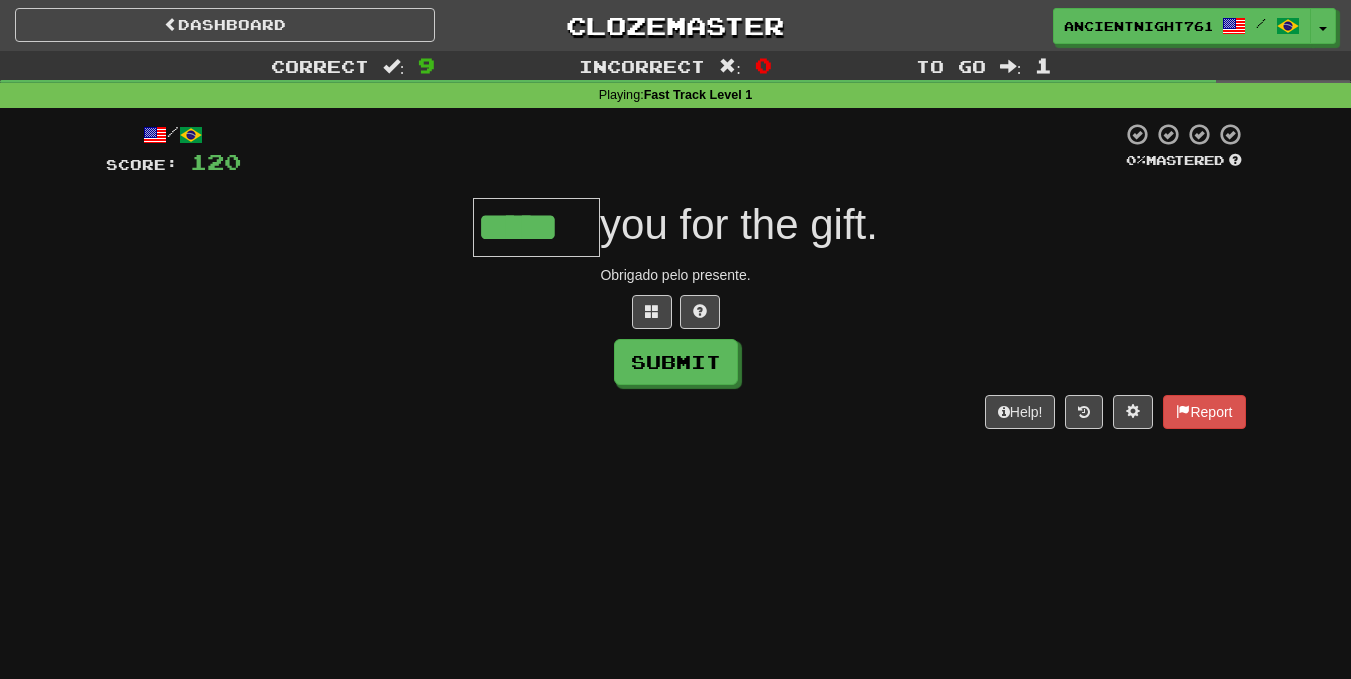 type on "*****" 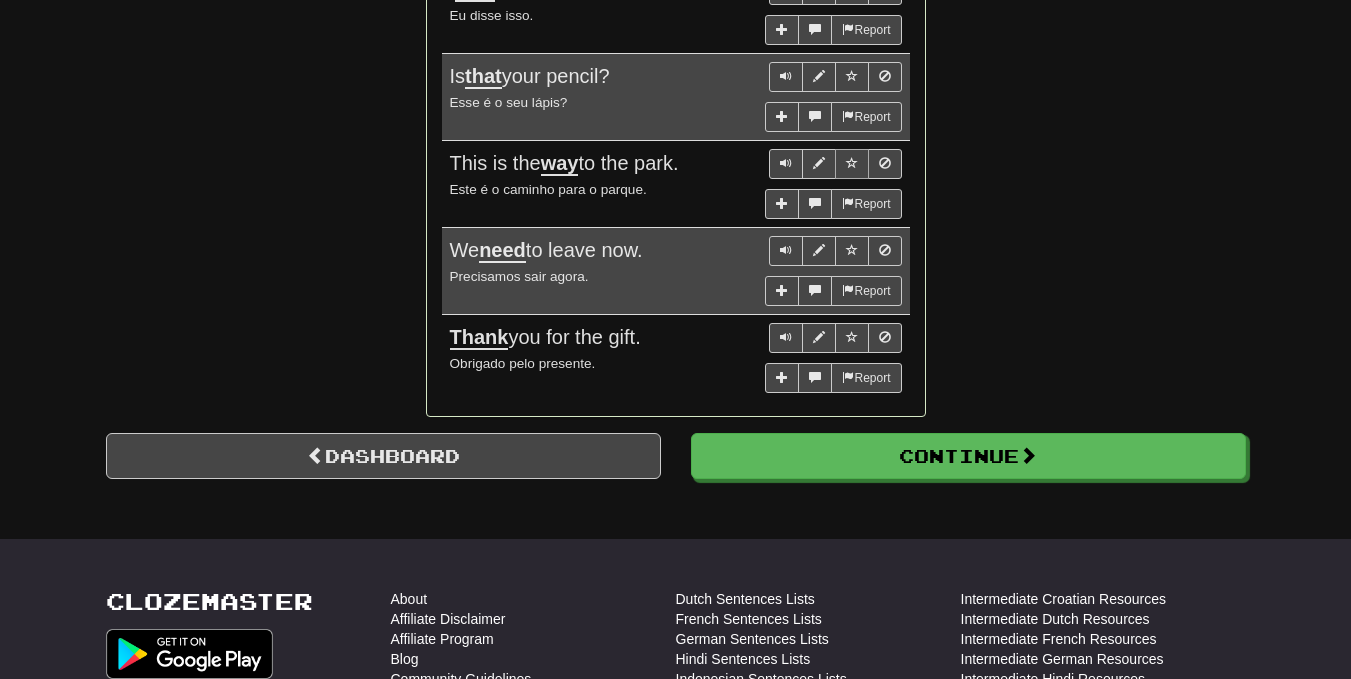 scroll, scrollTop: 1686, scrollLeft: 0, axis: vertical 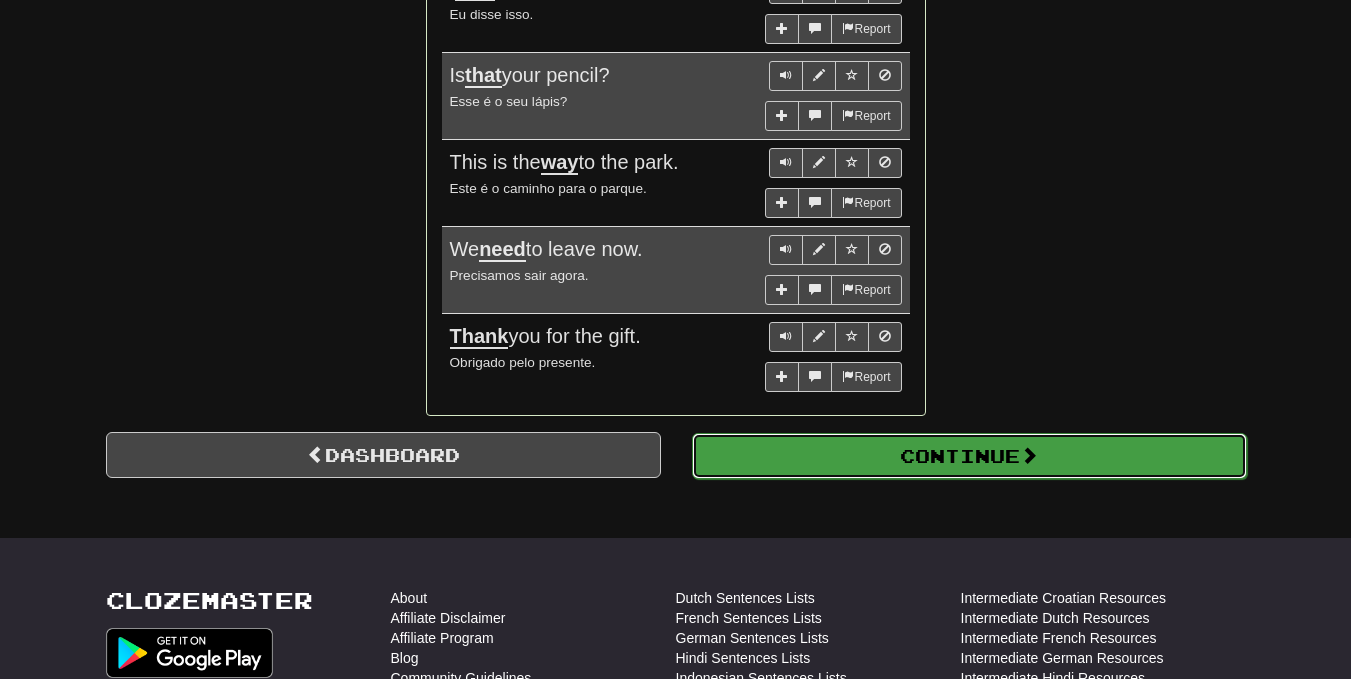 click on "Continue" at bounding box center [969, 456] 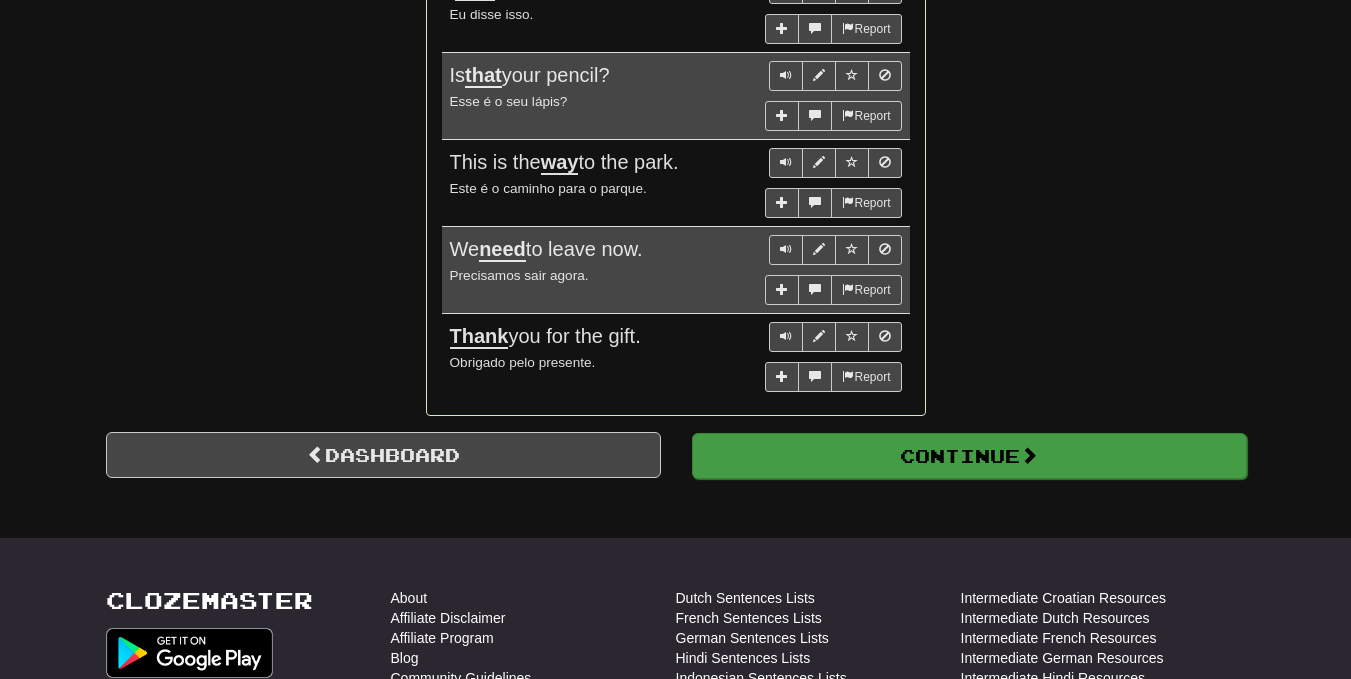 scroll, scrollTop: 710, scrollLeft: 0, axis: vertical 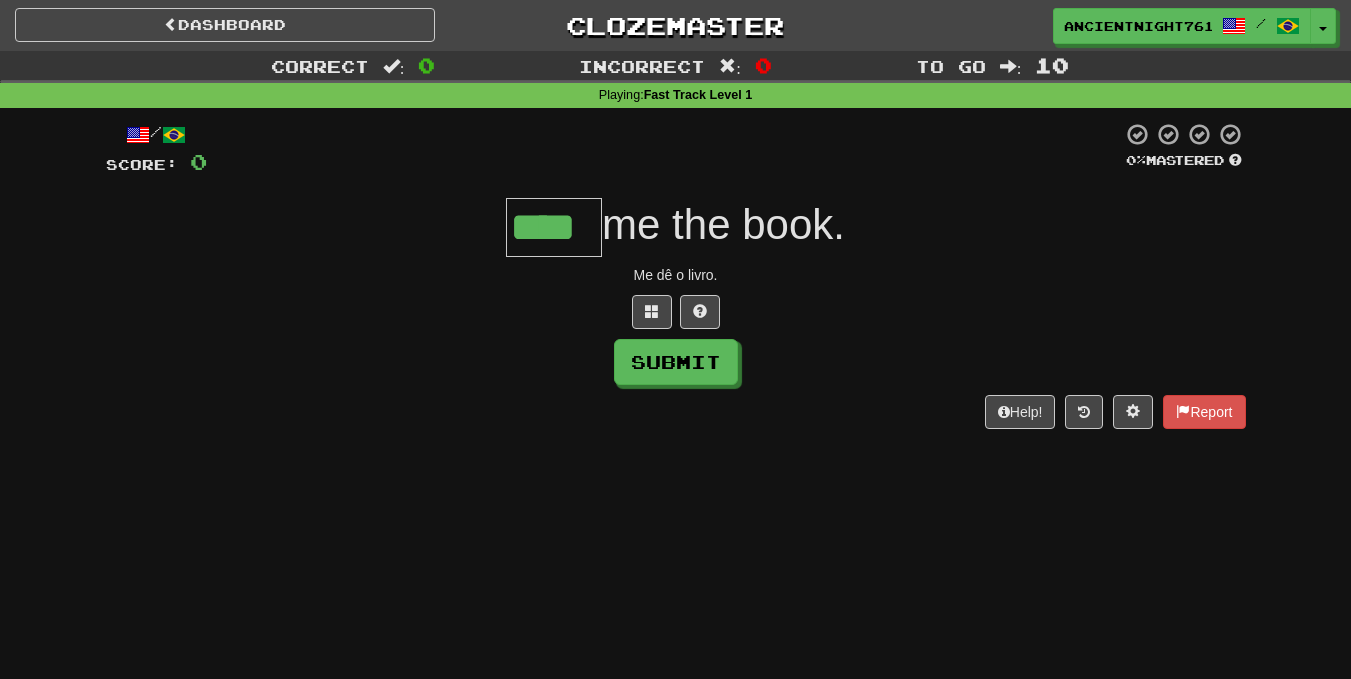 type on "****" 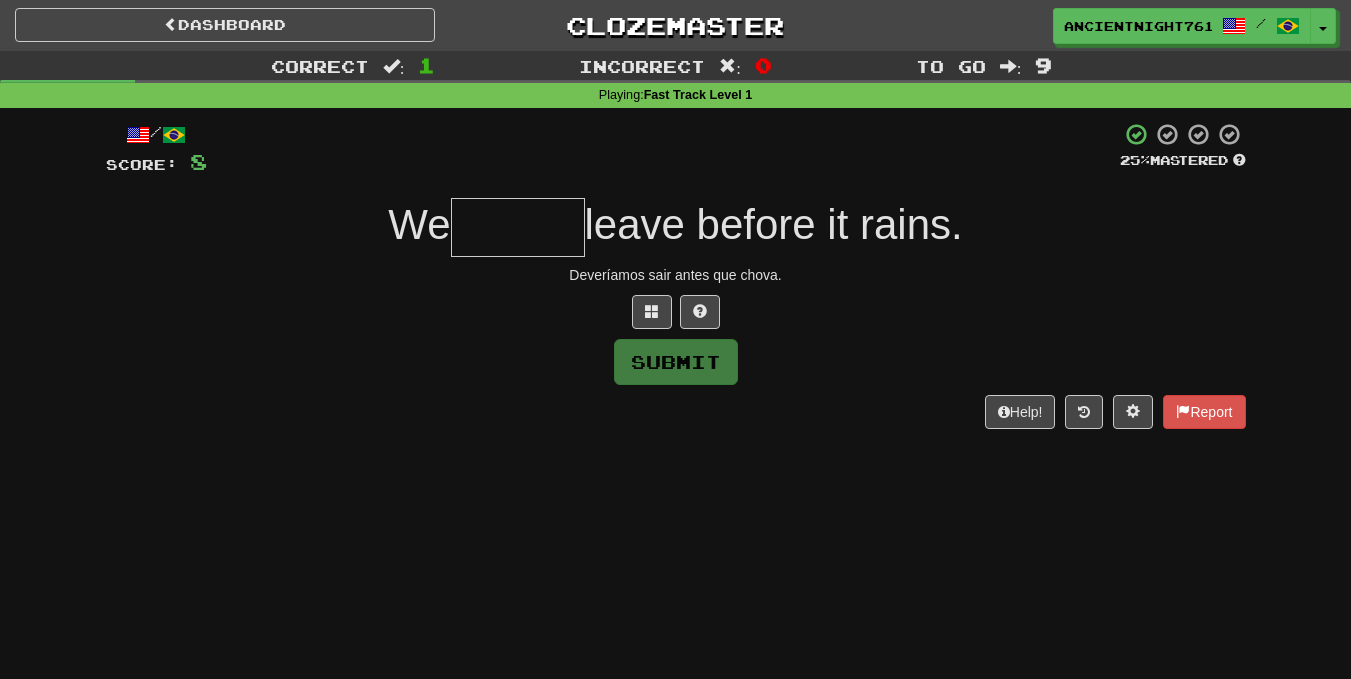 type on "*" 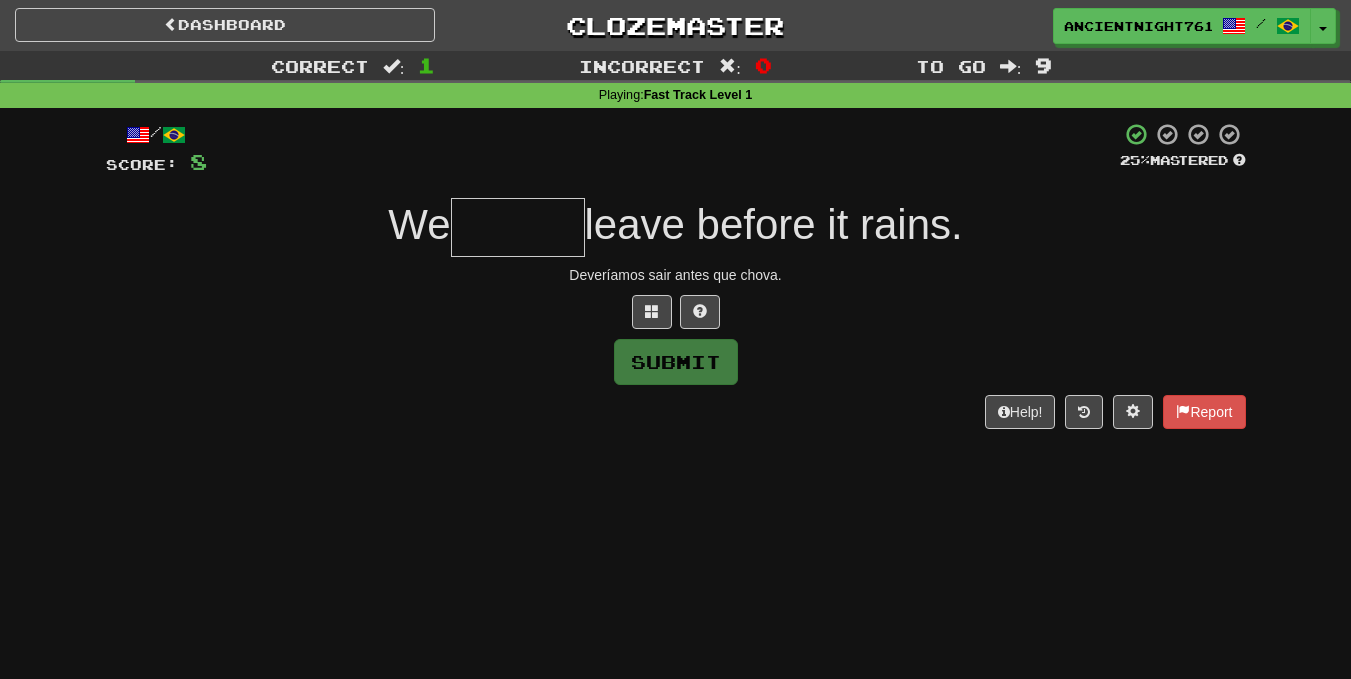 type on "*" 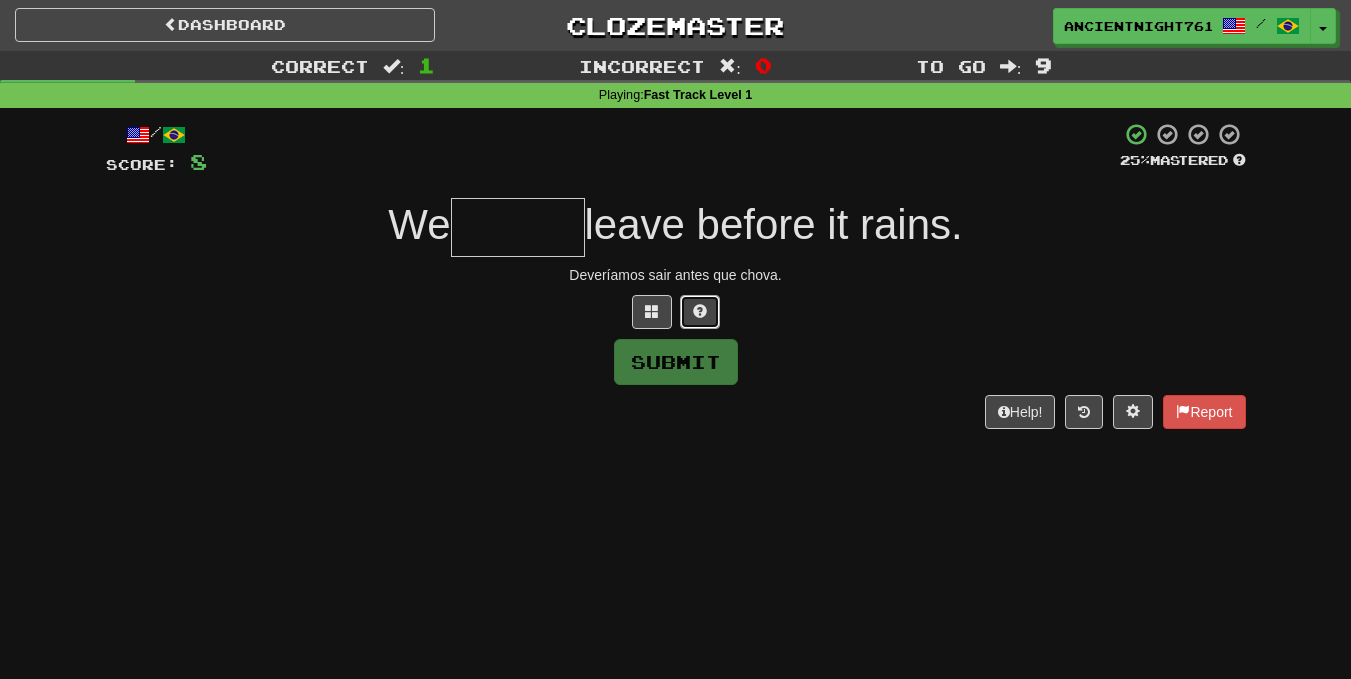 click at bounding box center [700, 311] 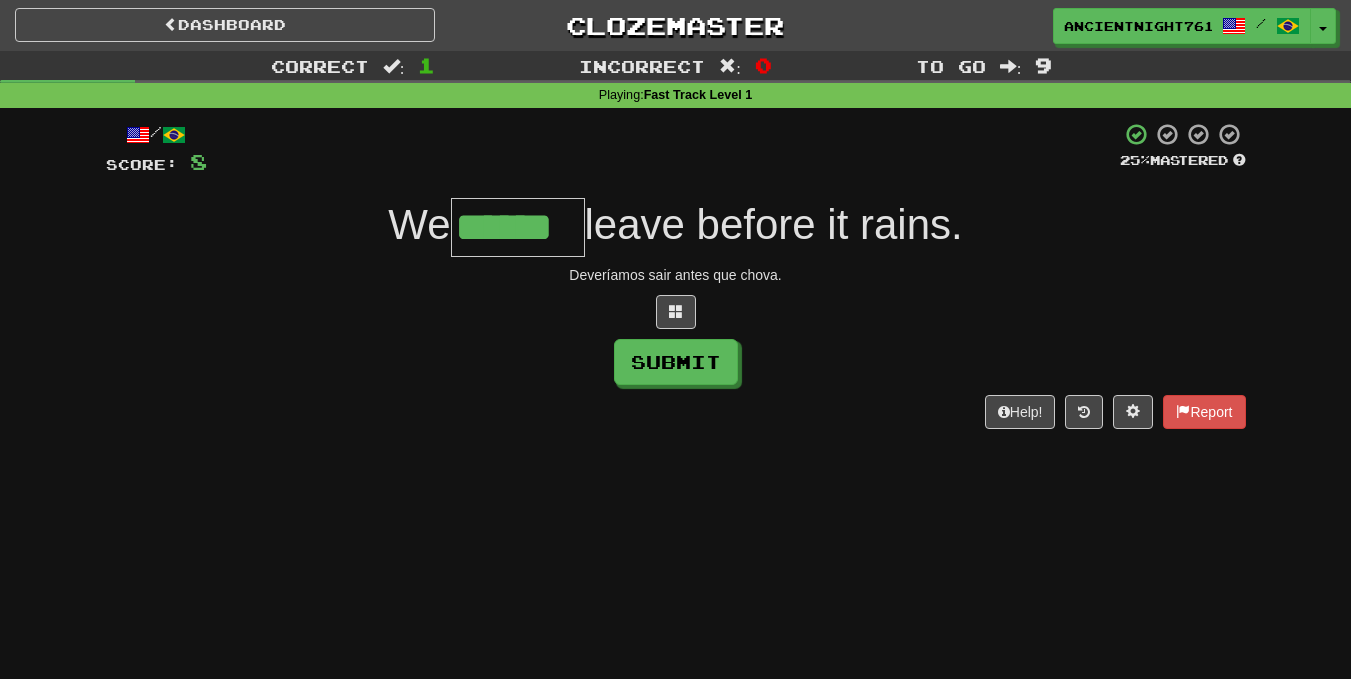 type on "******" 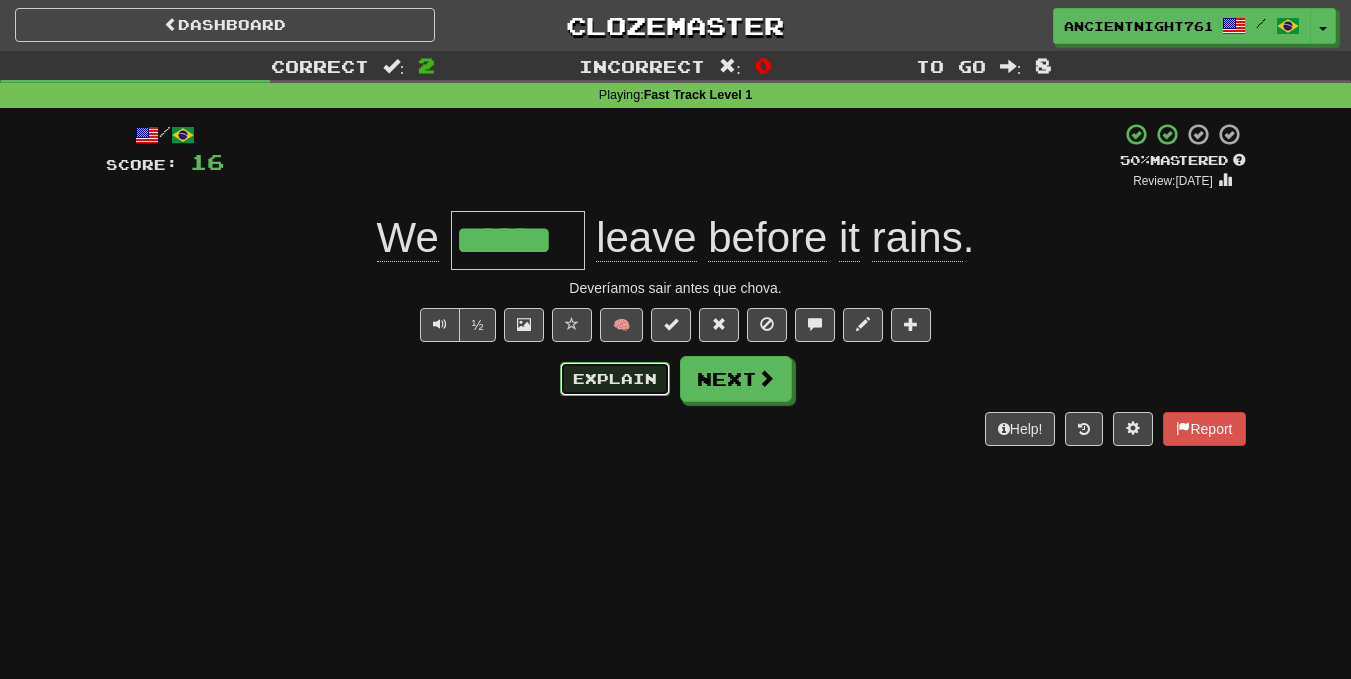 click on "Explain" at bounding box center [615, 379] 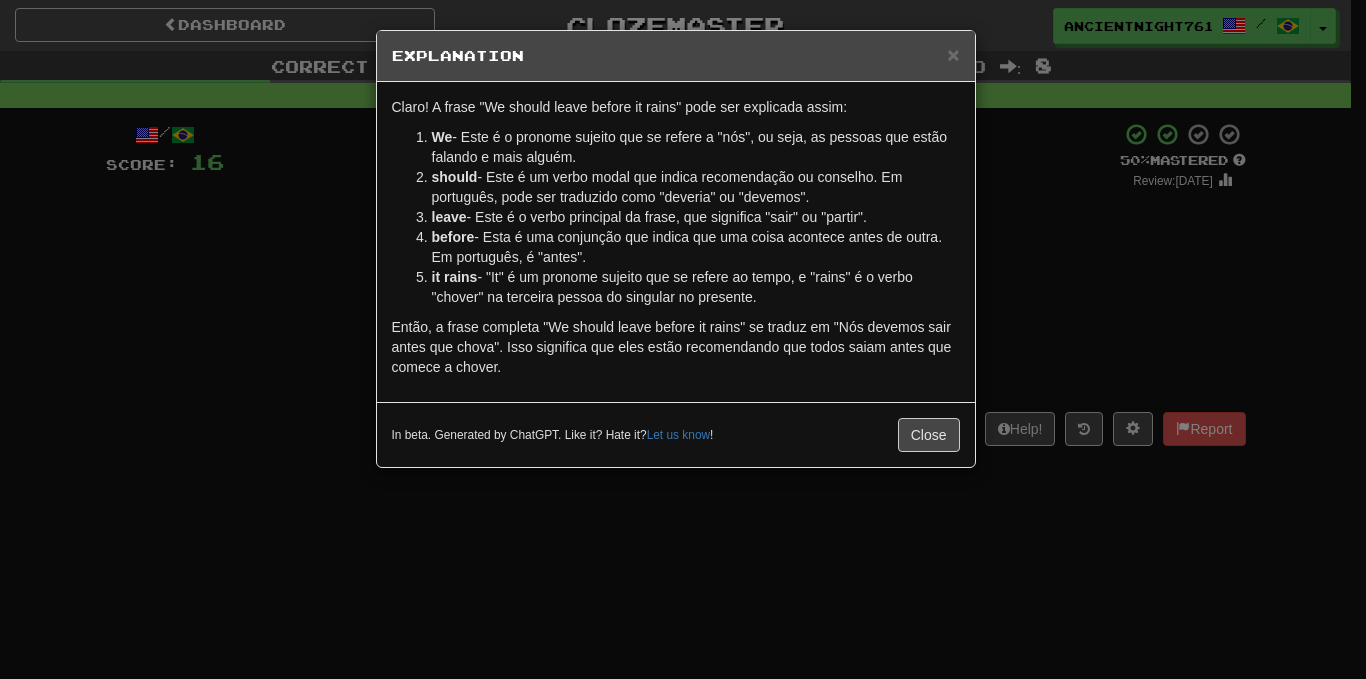 click on "In beta. Generated by ChatGPT. Like it? Hate it?  Let us know ! Close" at bounding box center (676, 435) 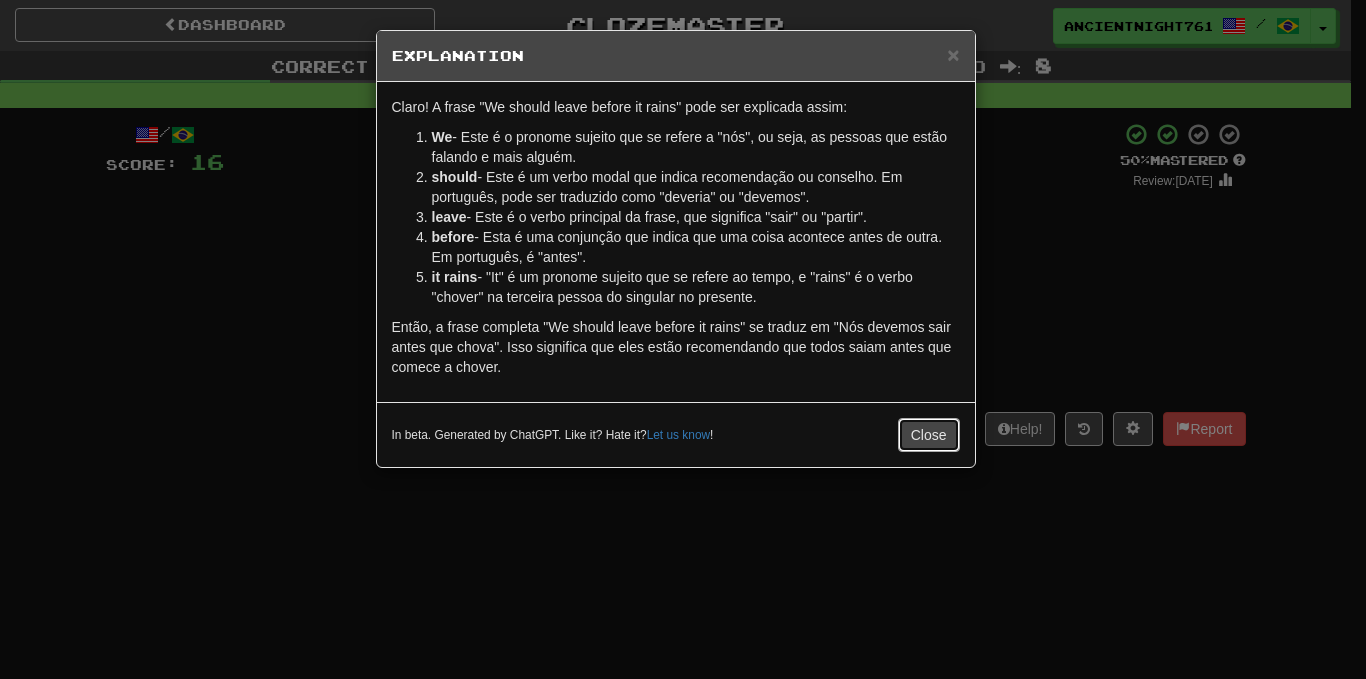 click on "Close" at bounding box center (929, 435) 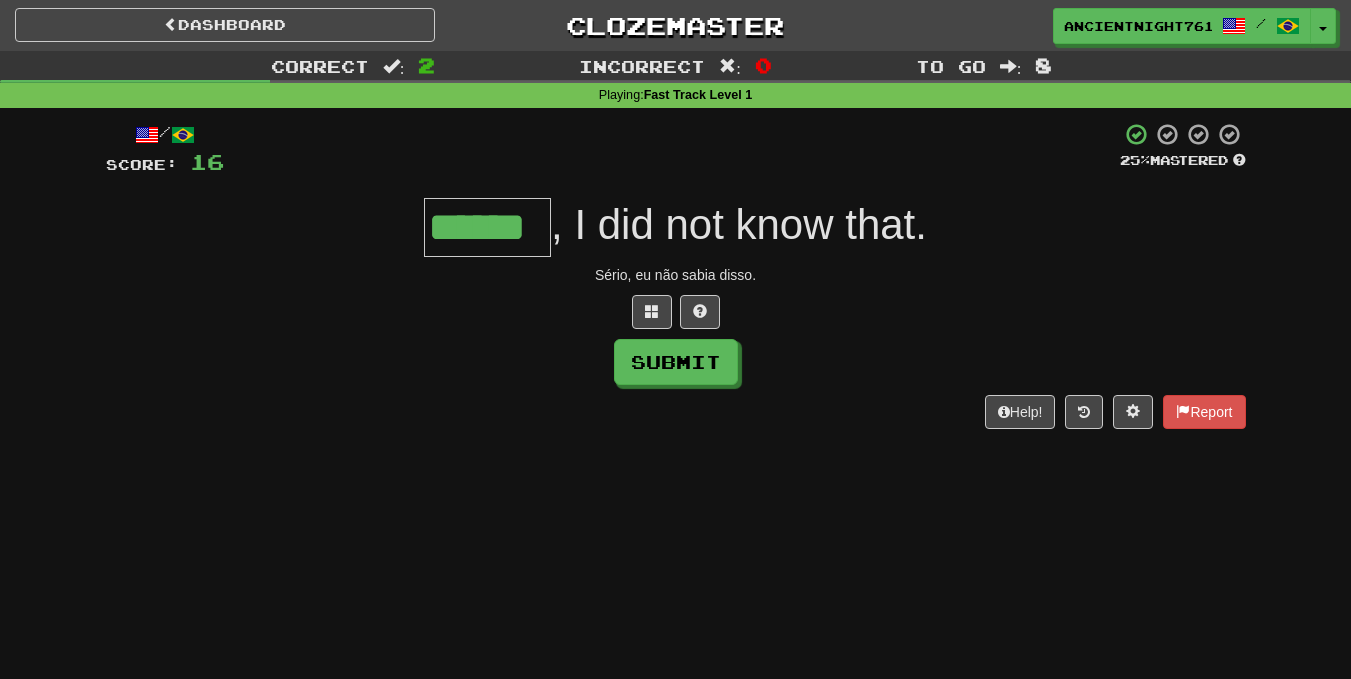 type on "******" 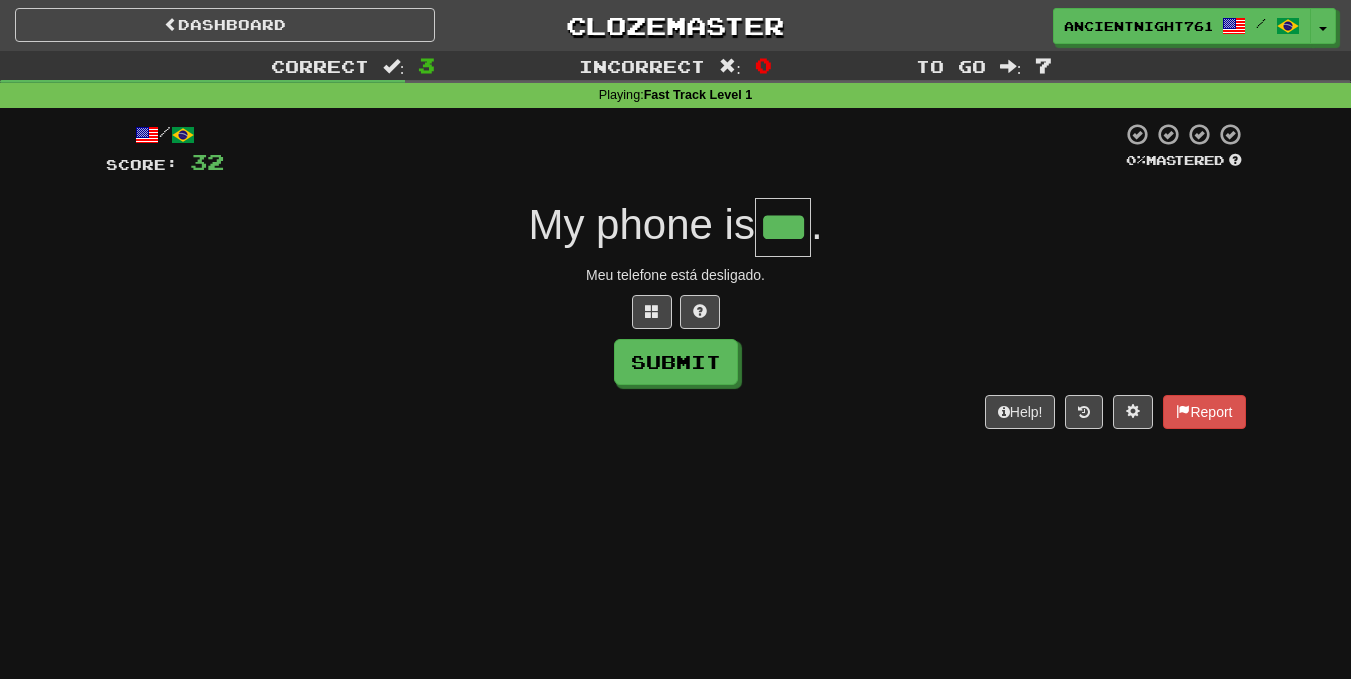 type on "***" 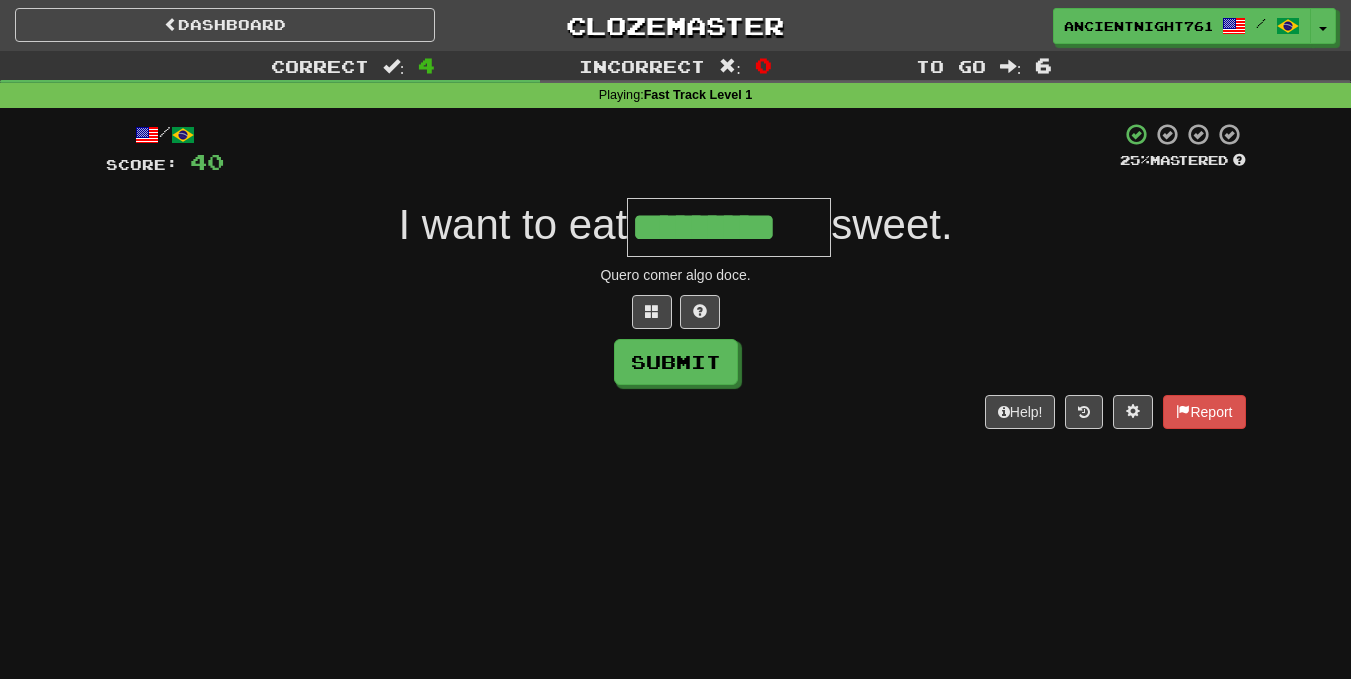 type on "*********" 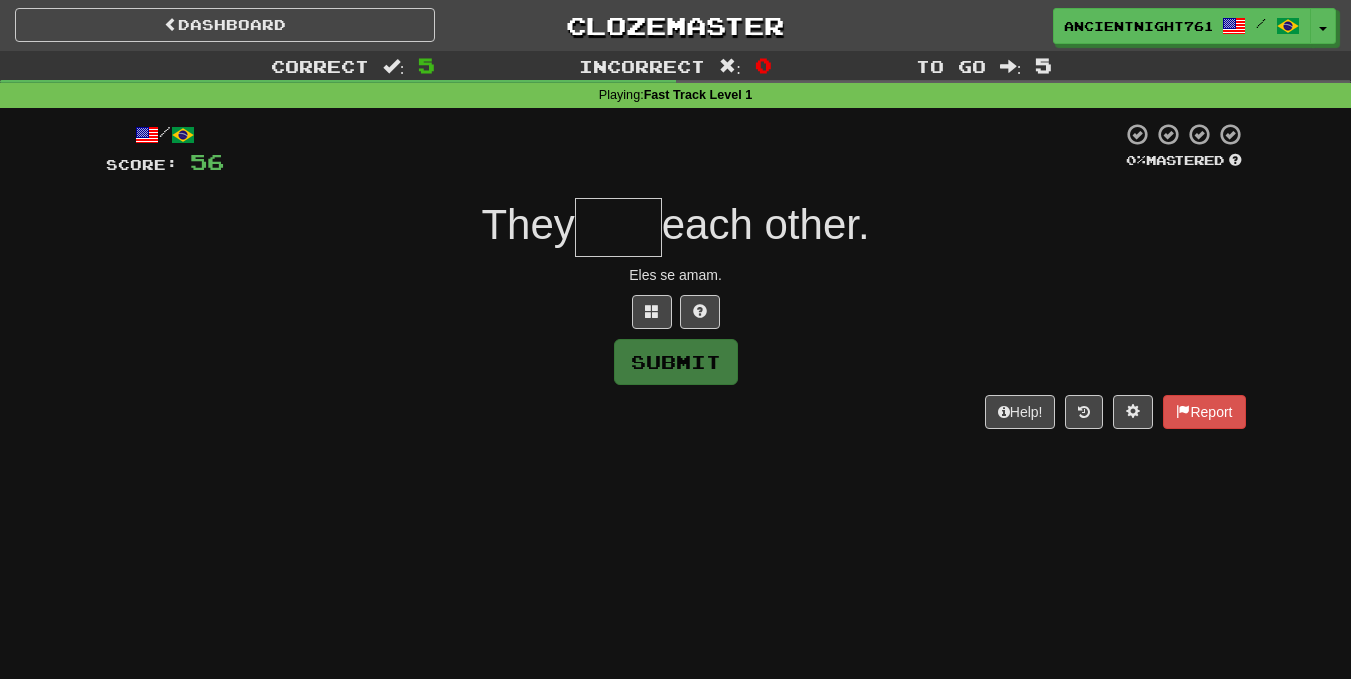 type on "*" 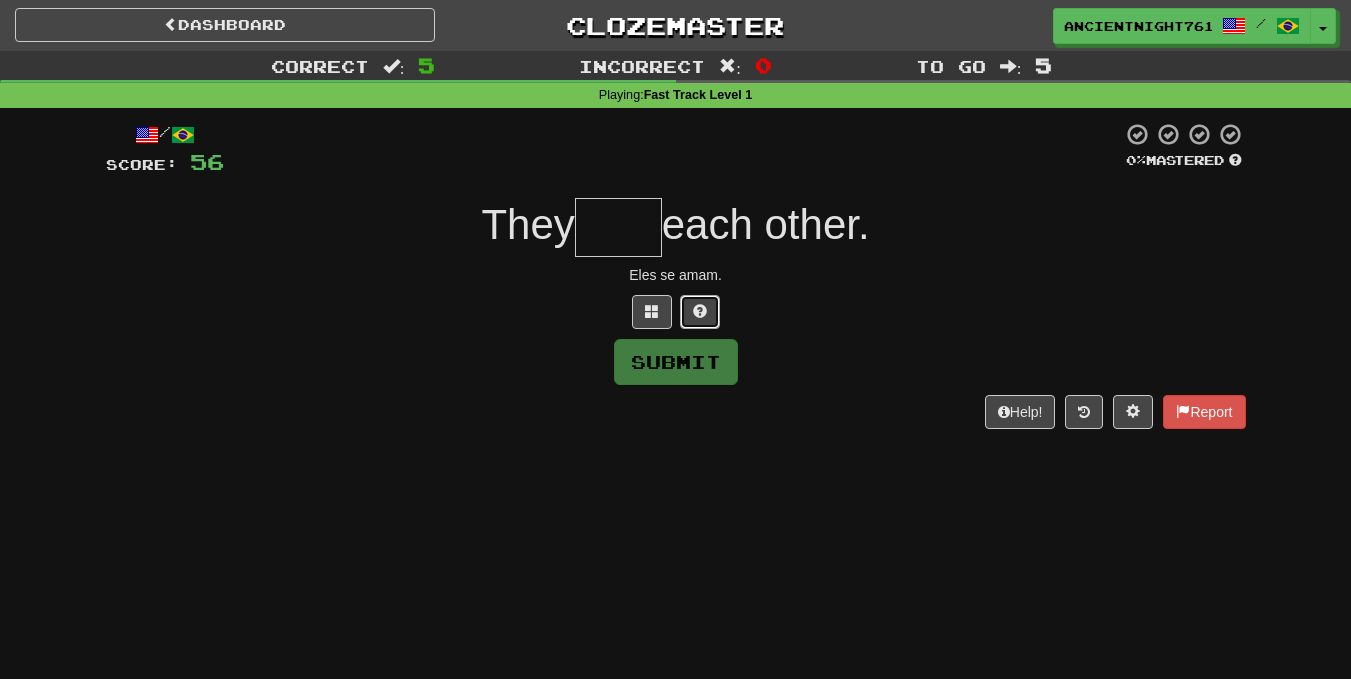 click at bounding box center (700, 312) 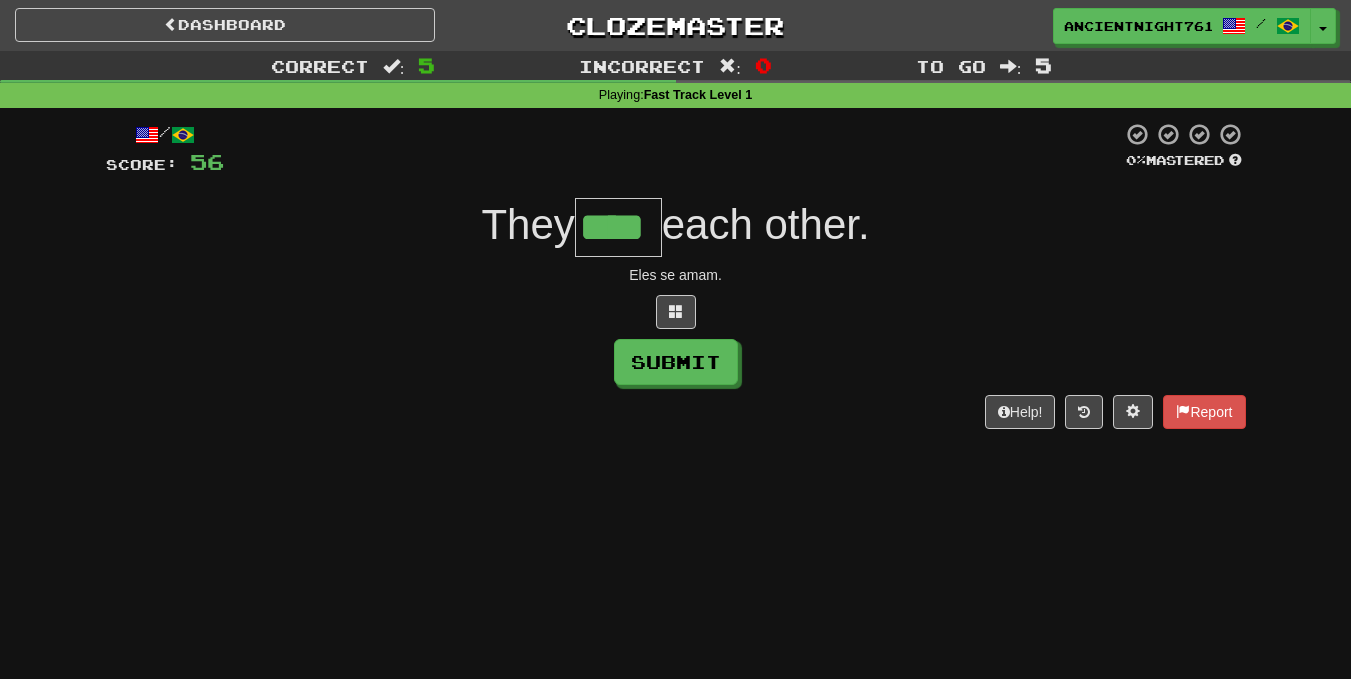 type on "****" 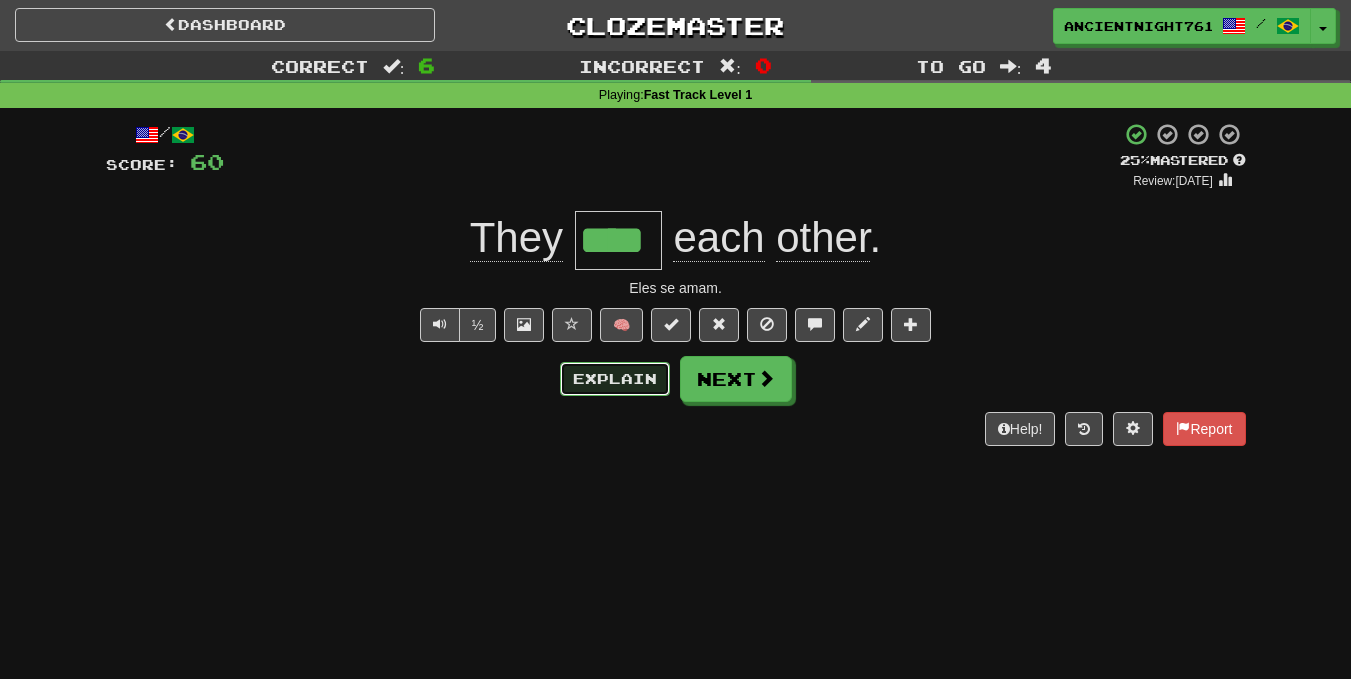 click on "Explain" at bounding box center (615, 379) 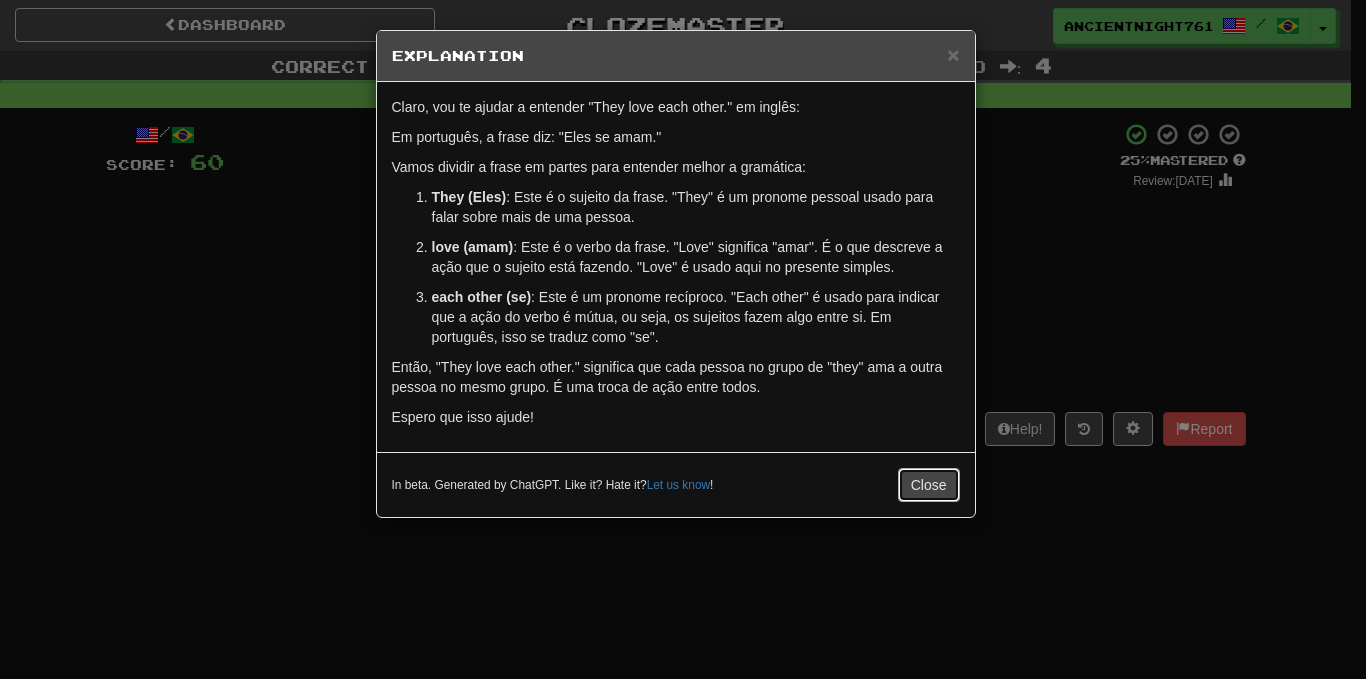 click on "Close" at bounding box center (929, 485) 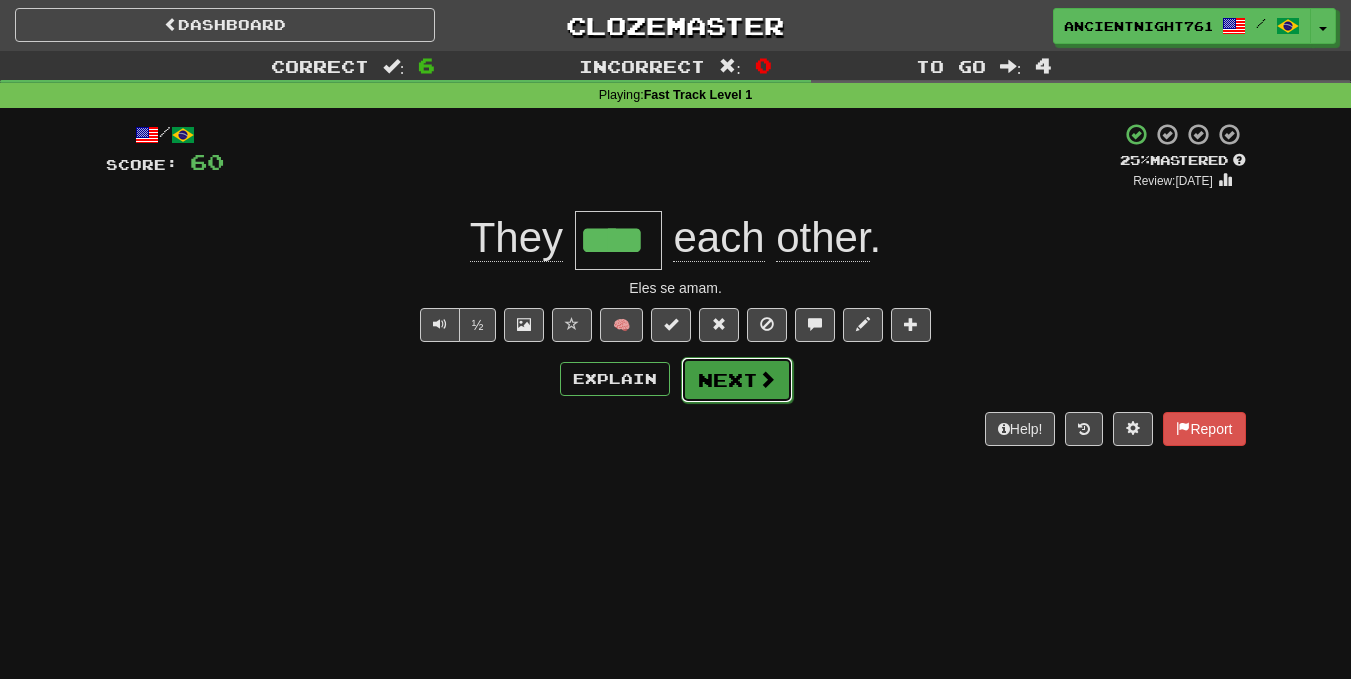 click on "Next" at bounding box center [737, 380] 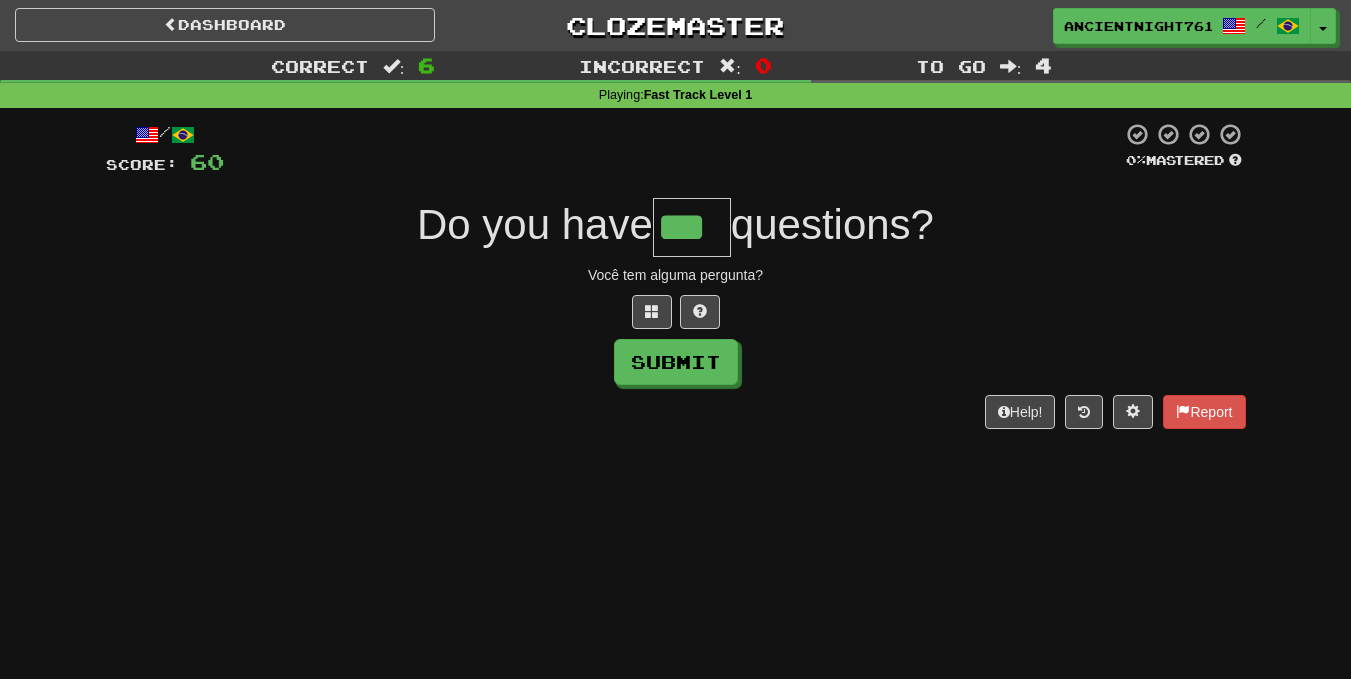type on "***" 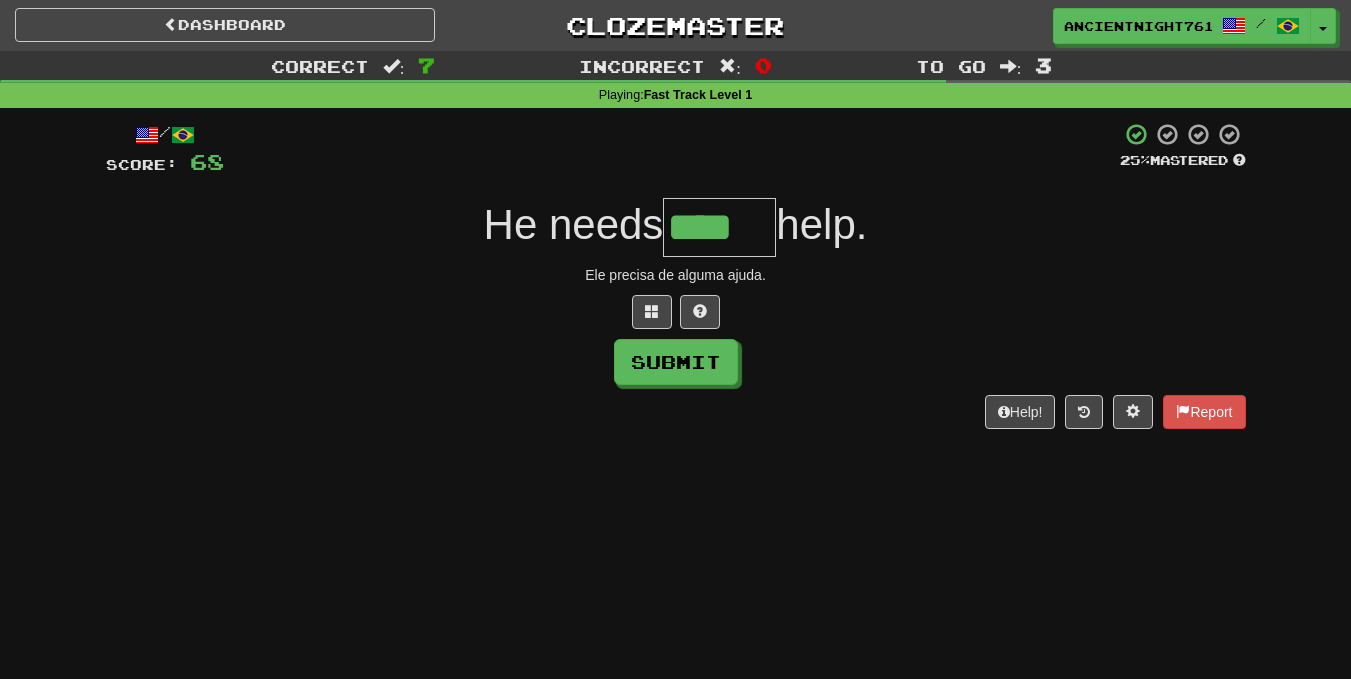 type on "****" 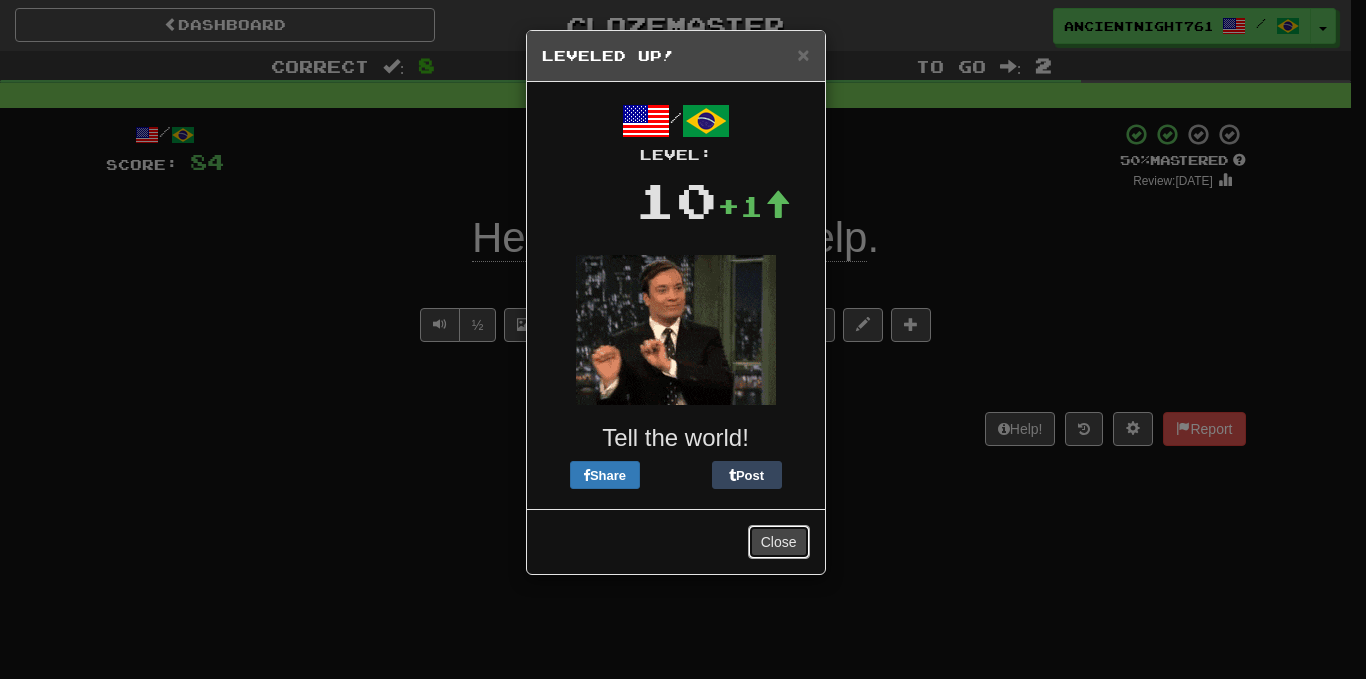 click on "Close" at bounding box center (779, 542) 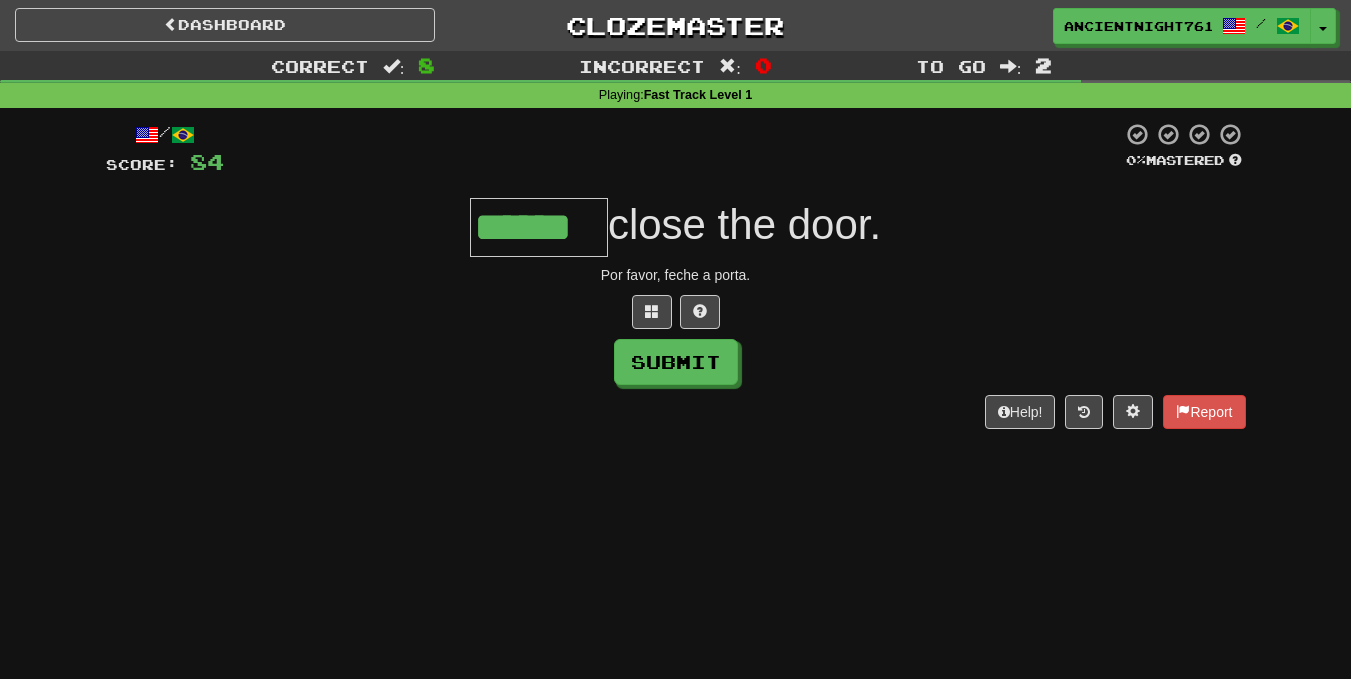 type on "******" 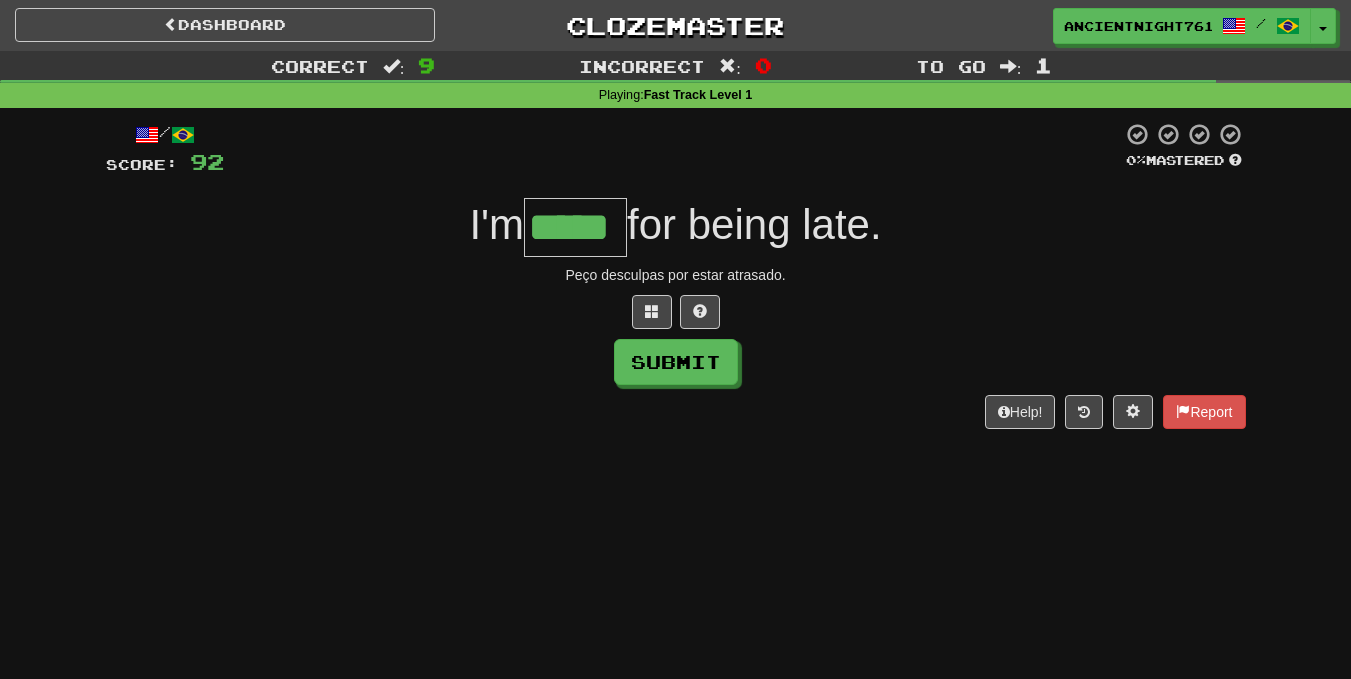 type on "*****" 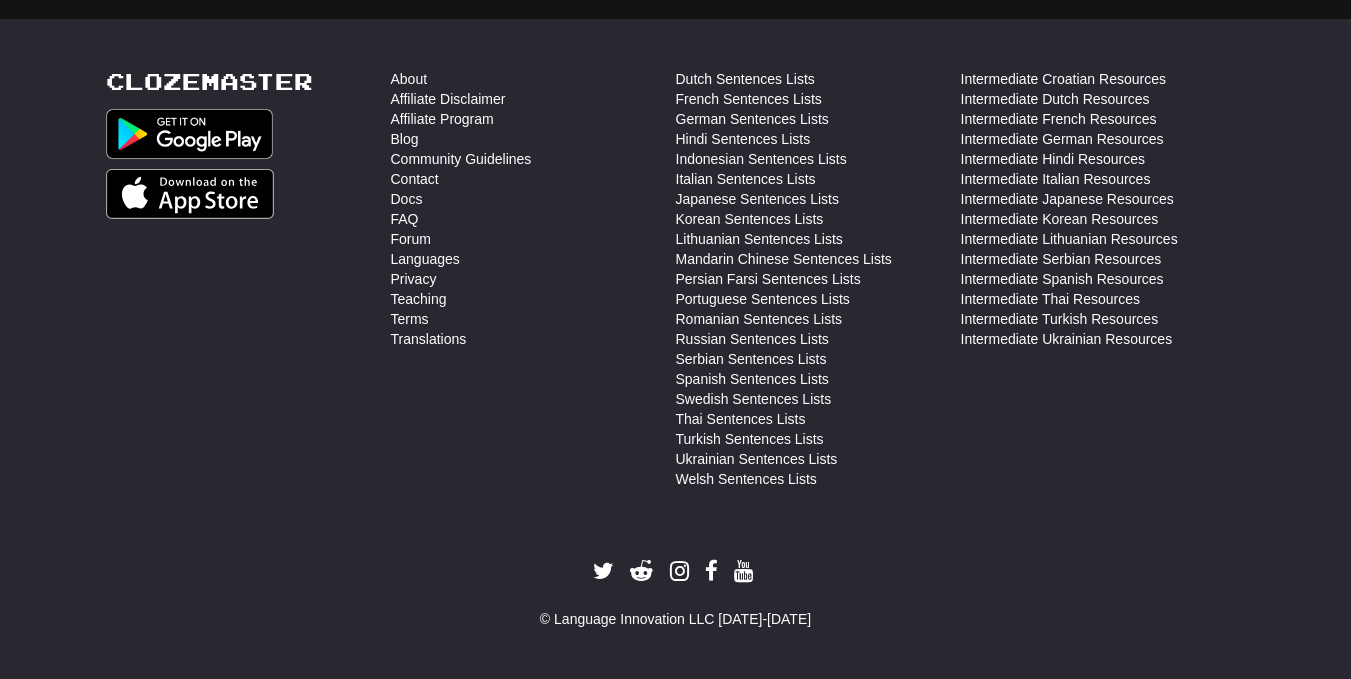 scroll, scrollTop: 1699, scrollLeft: 0, axis: vertical 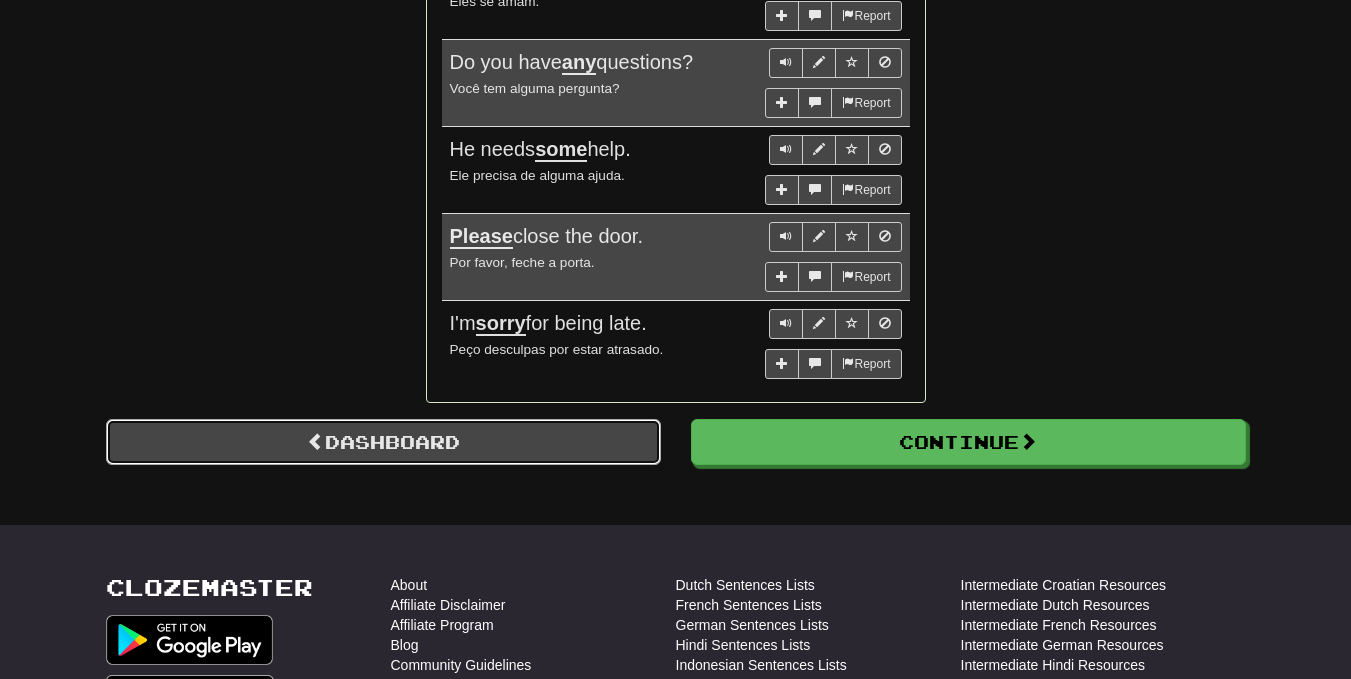 click on "Dashboard" at bounding box center [383, 442] 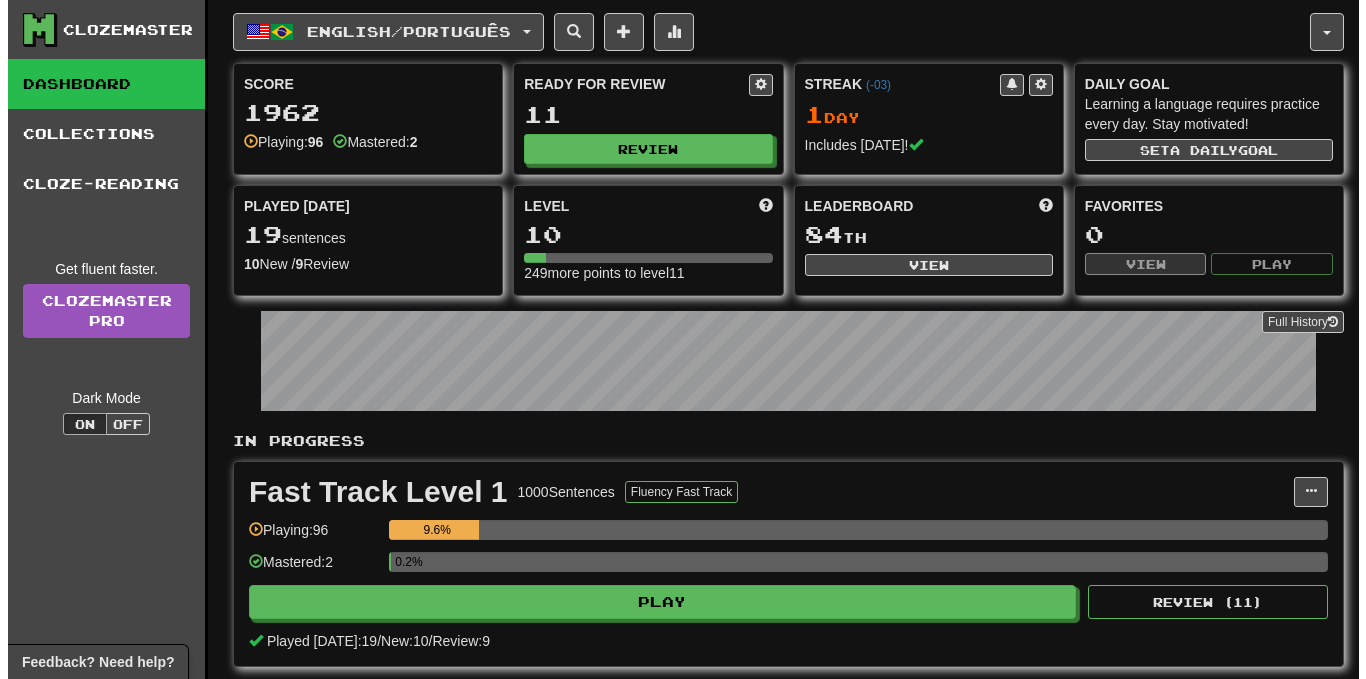 scroll, scrollTop: 0, scrollLeft: 0, axis: both 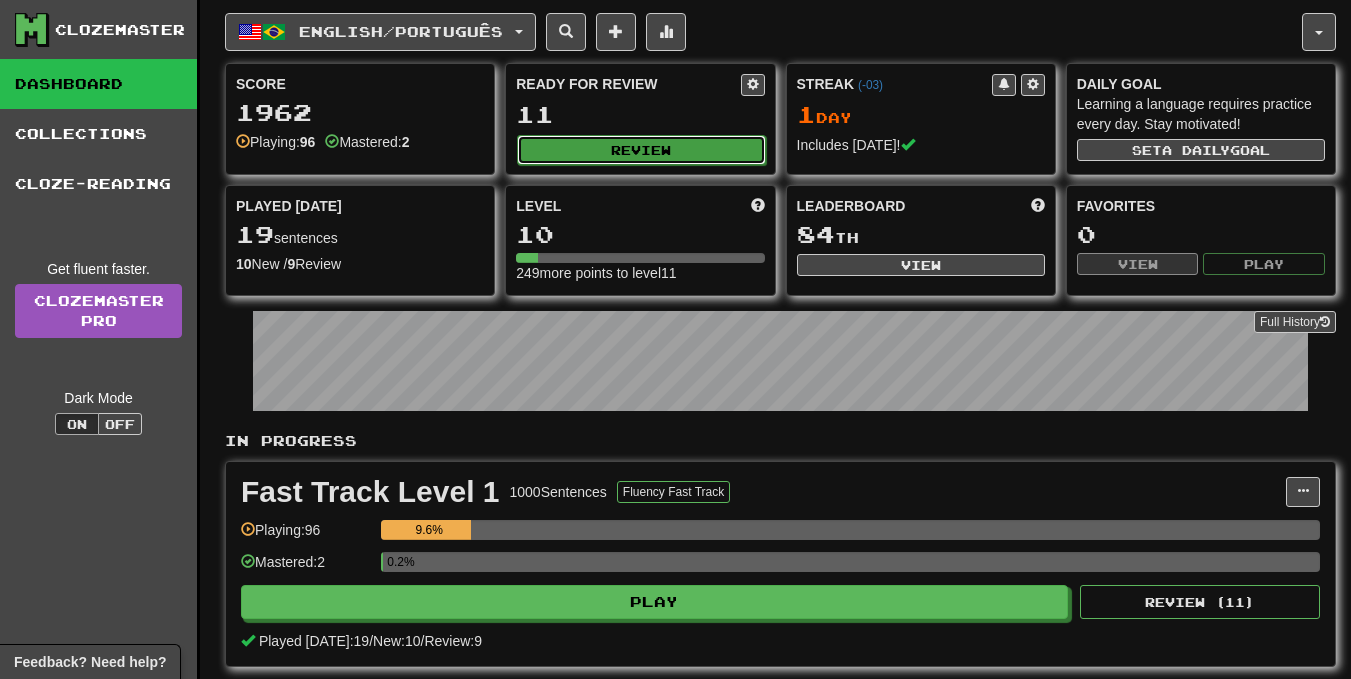 click on "Review" at bounding box center (641, 150) 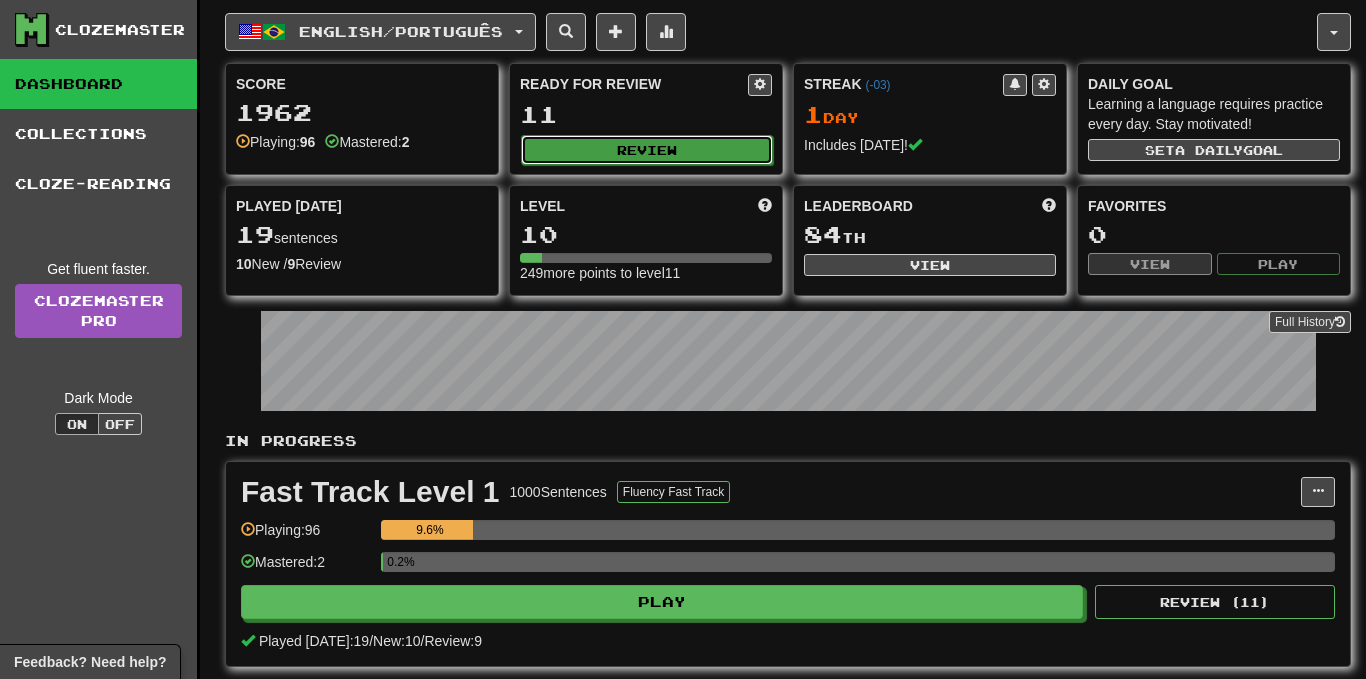 select on "**" 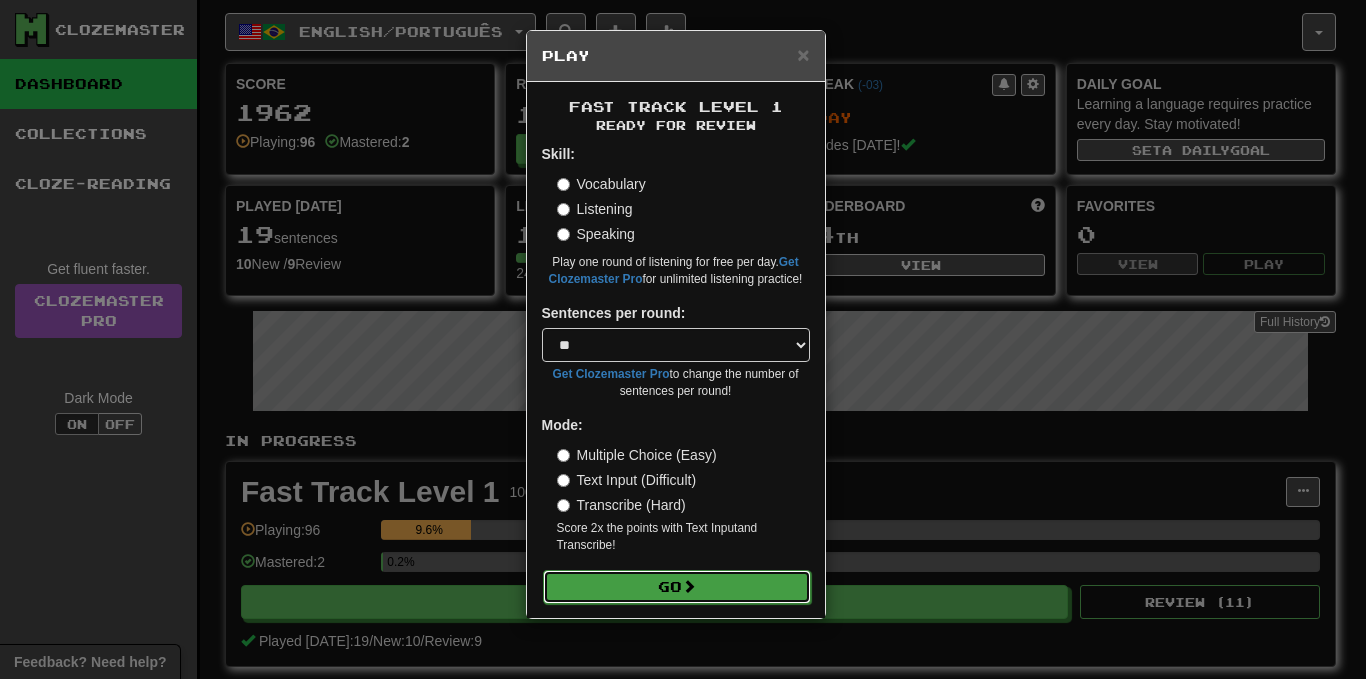 click on "Go" at bounding box center (677, 587) 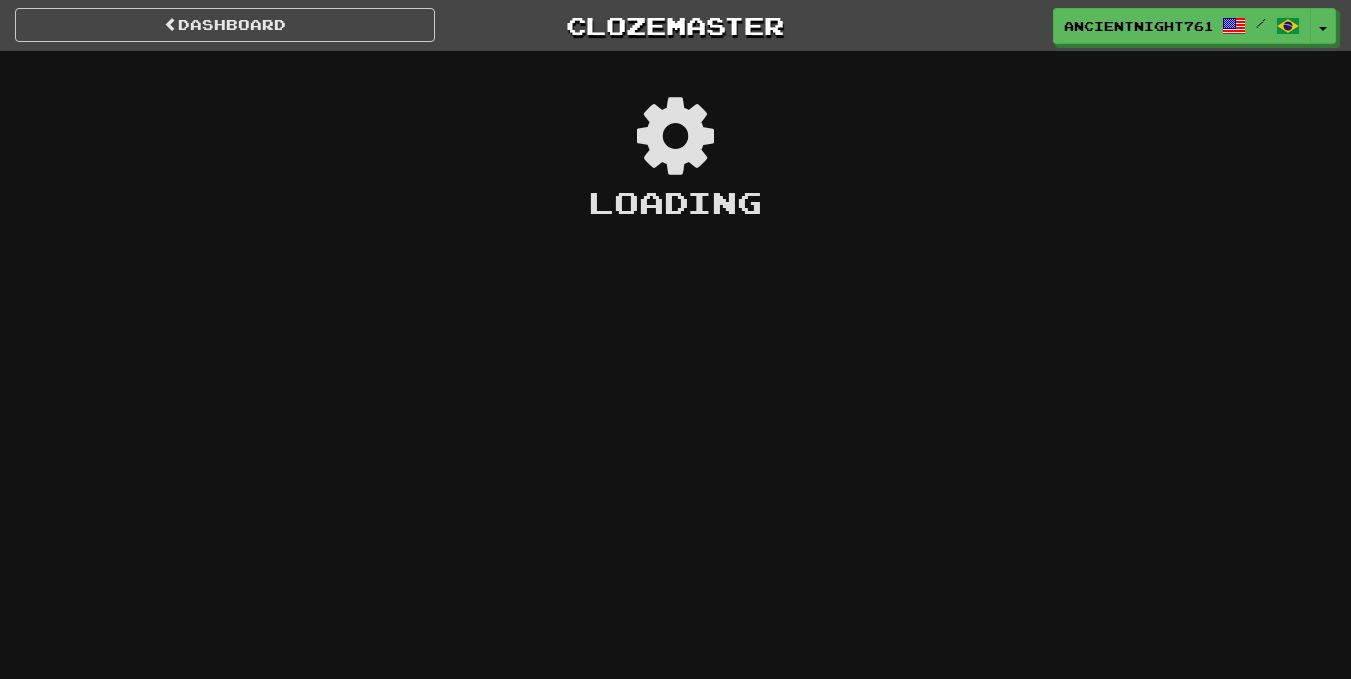 scroll, scrollTop: 0, scrollLeft: 0, axis: both 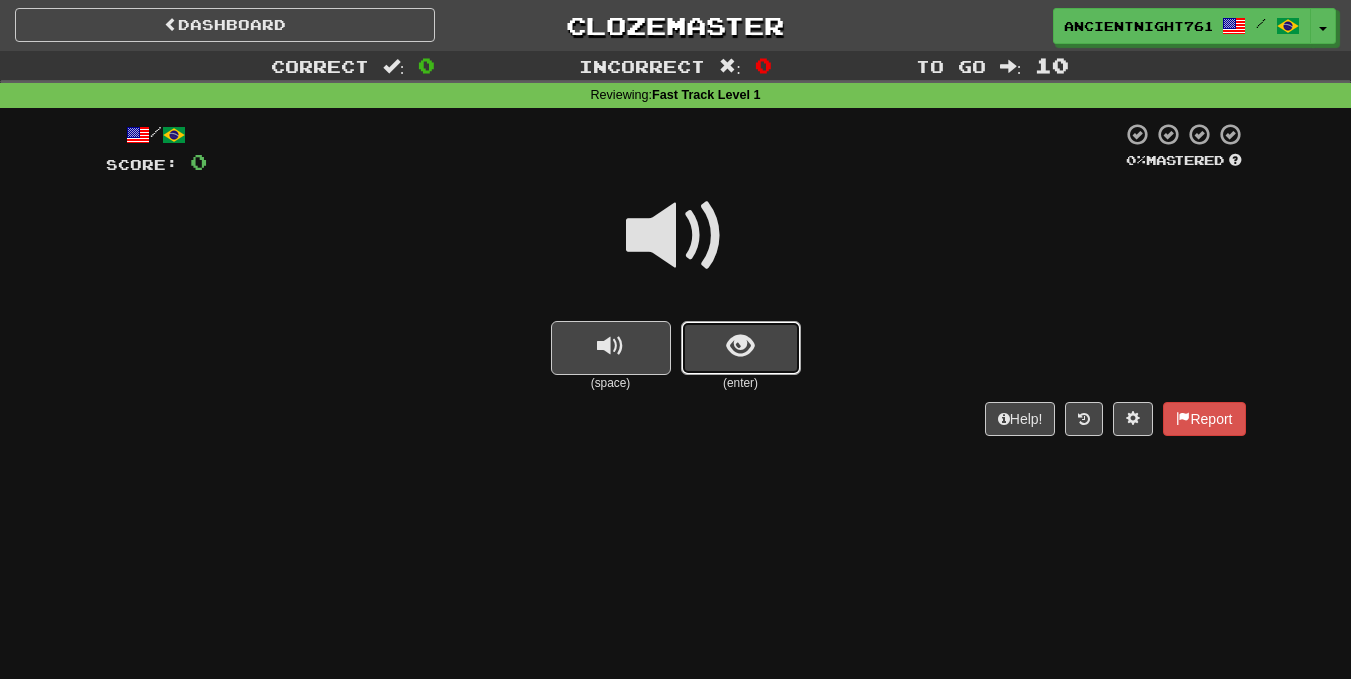 click at bounding box center (741, 348) 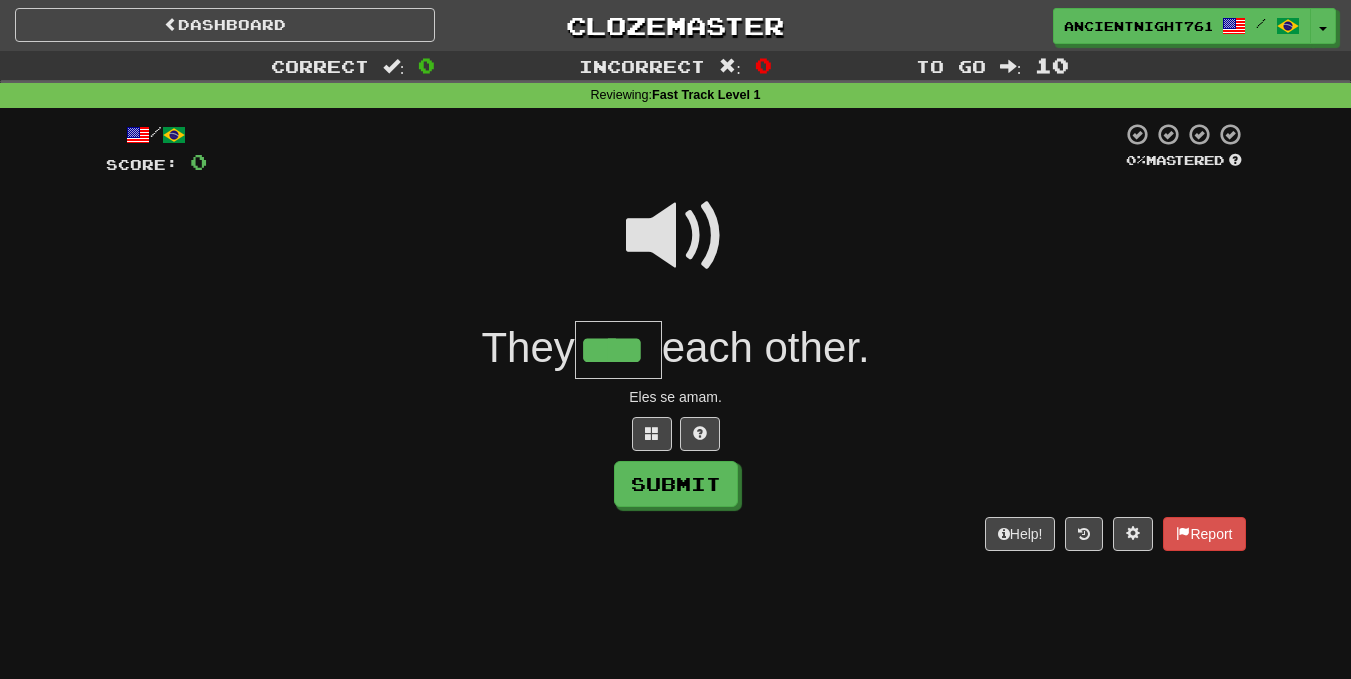 type on "****" 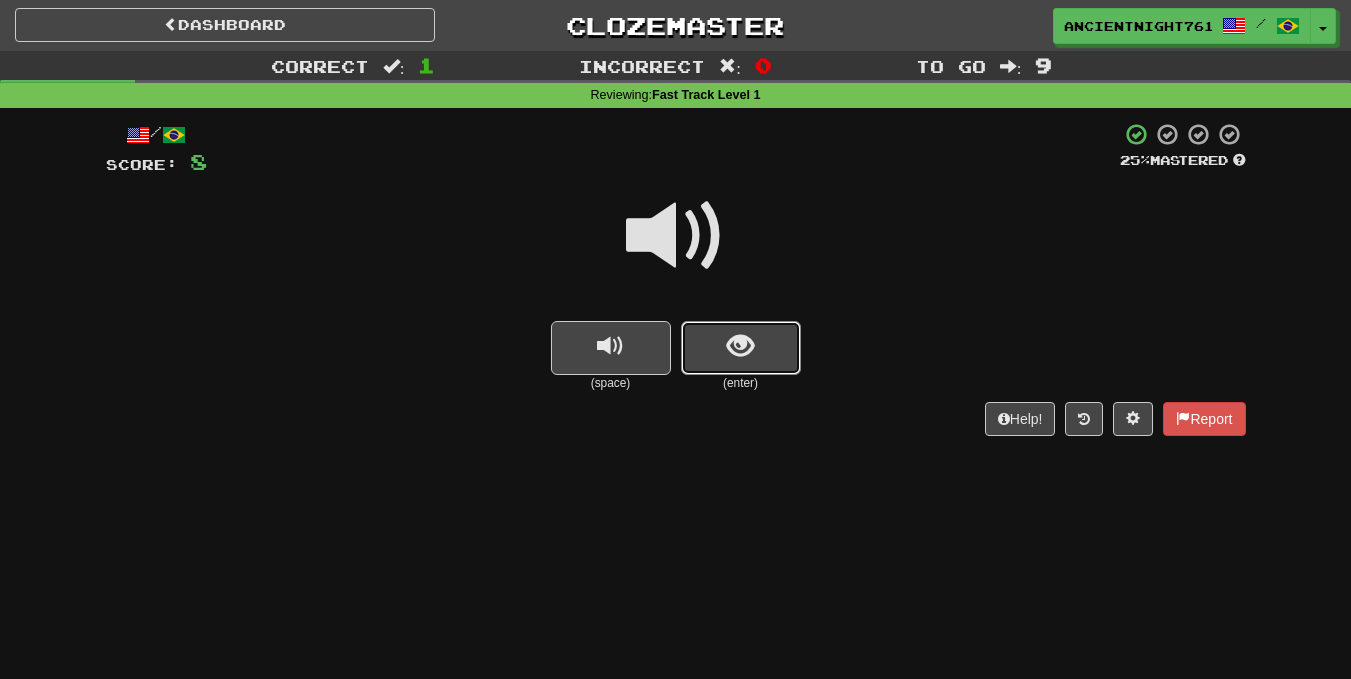 click at bounding box center [741, 348] 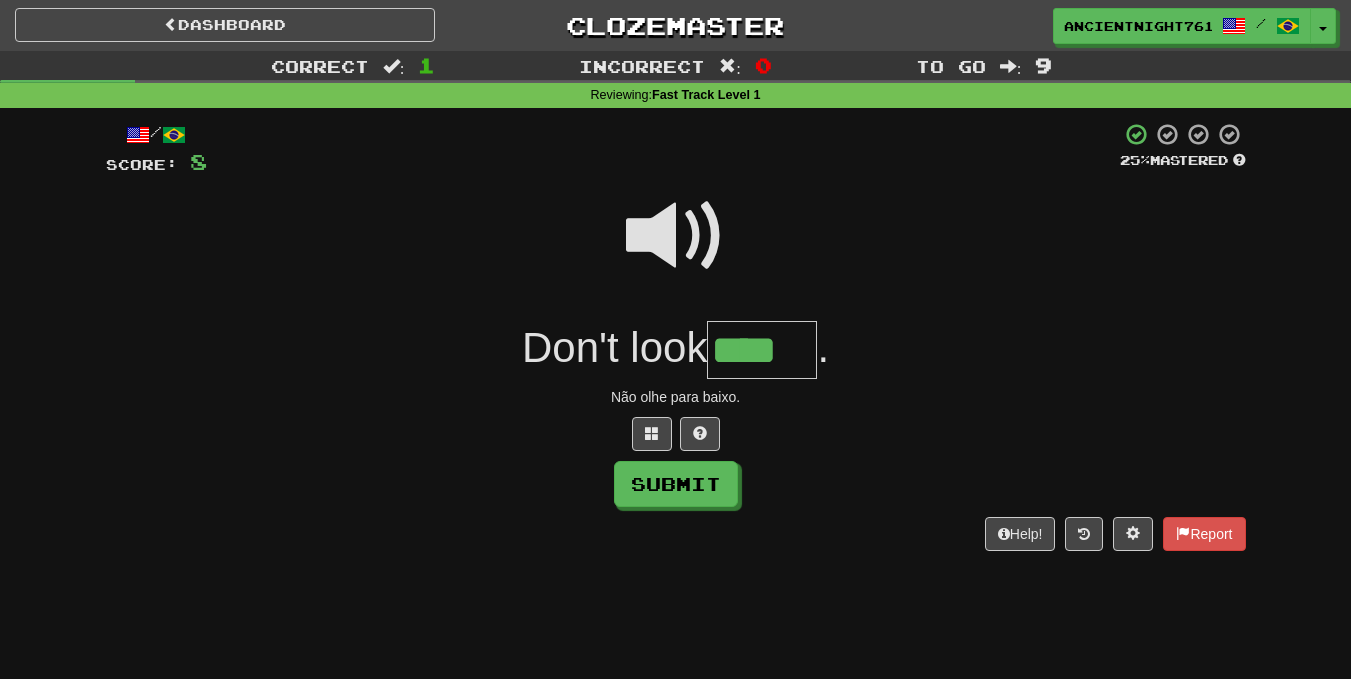 type on "****" 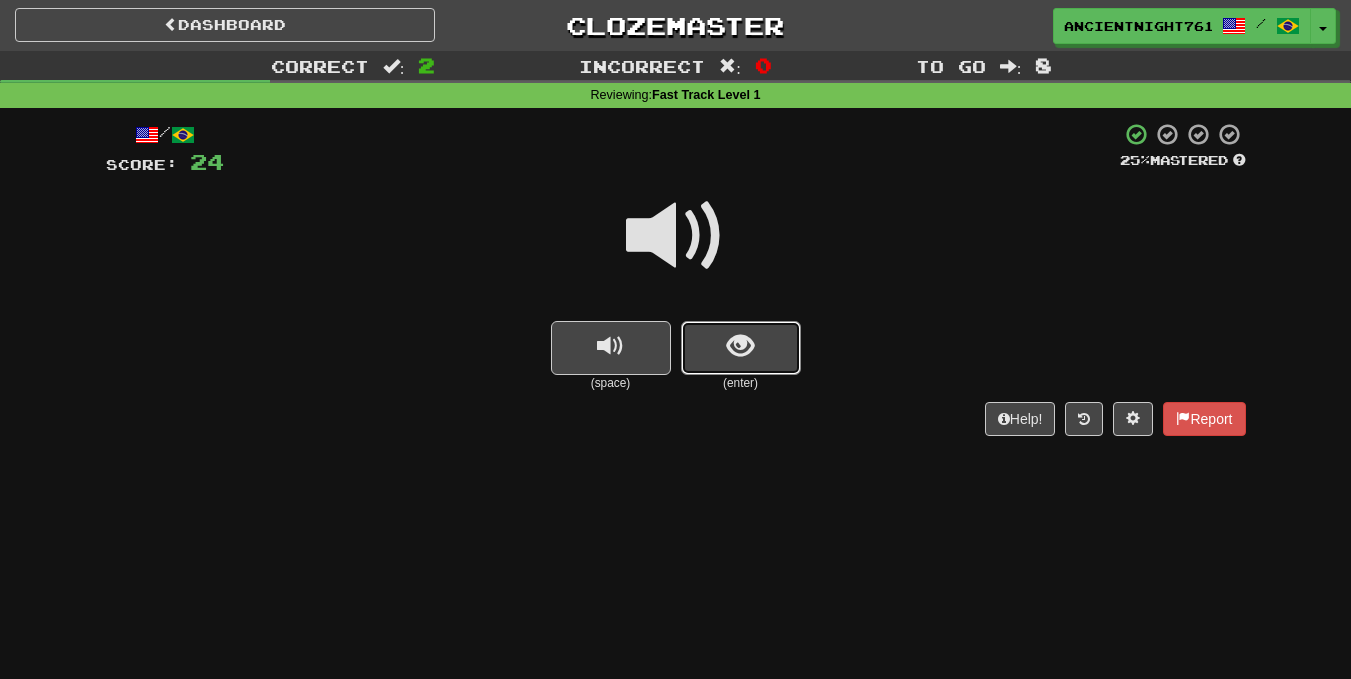 click at bounding box center [741, 348] 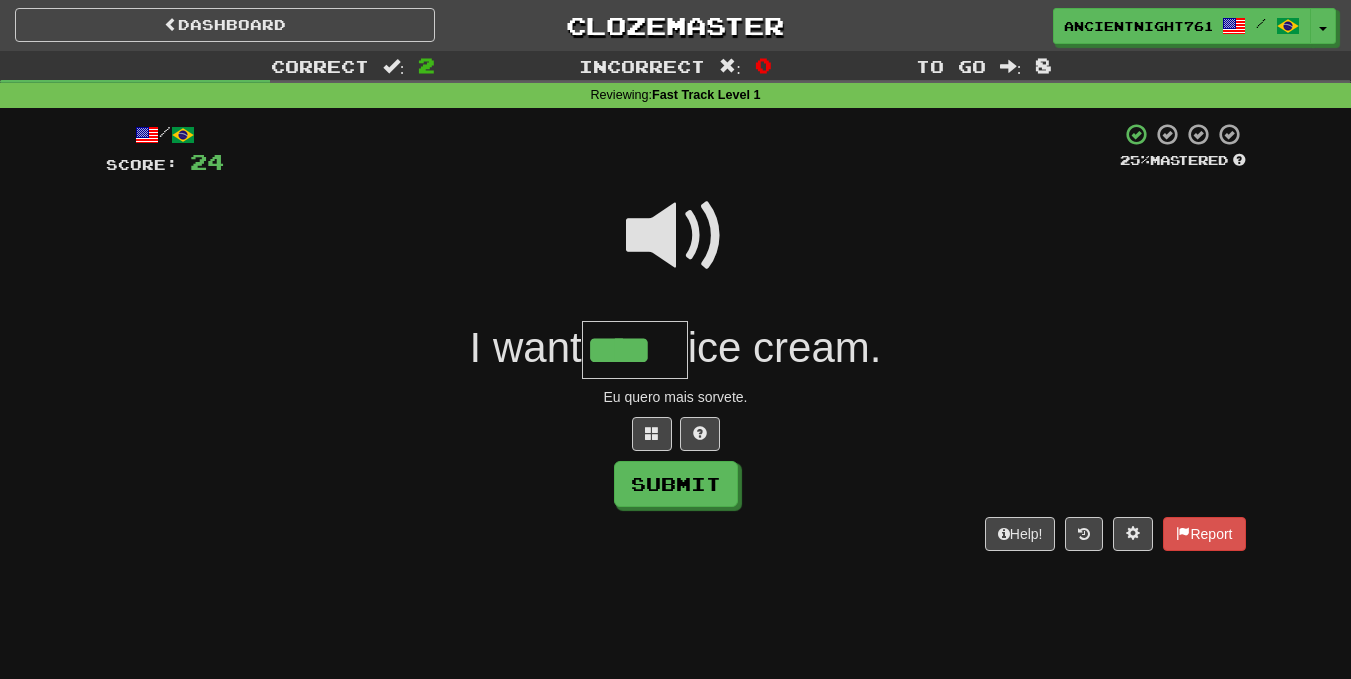 type on "****" 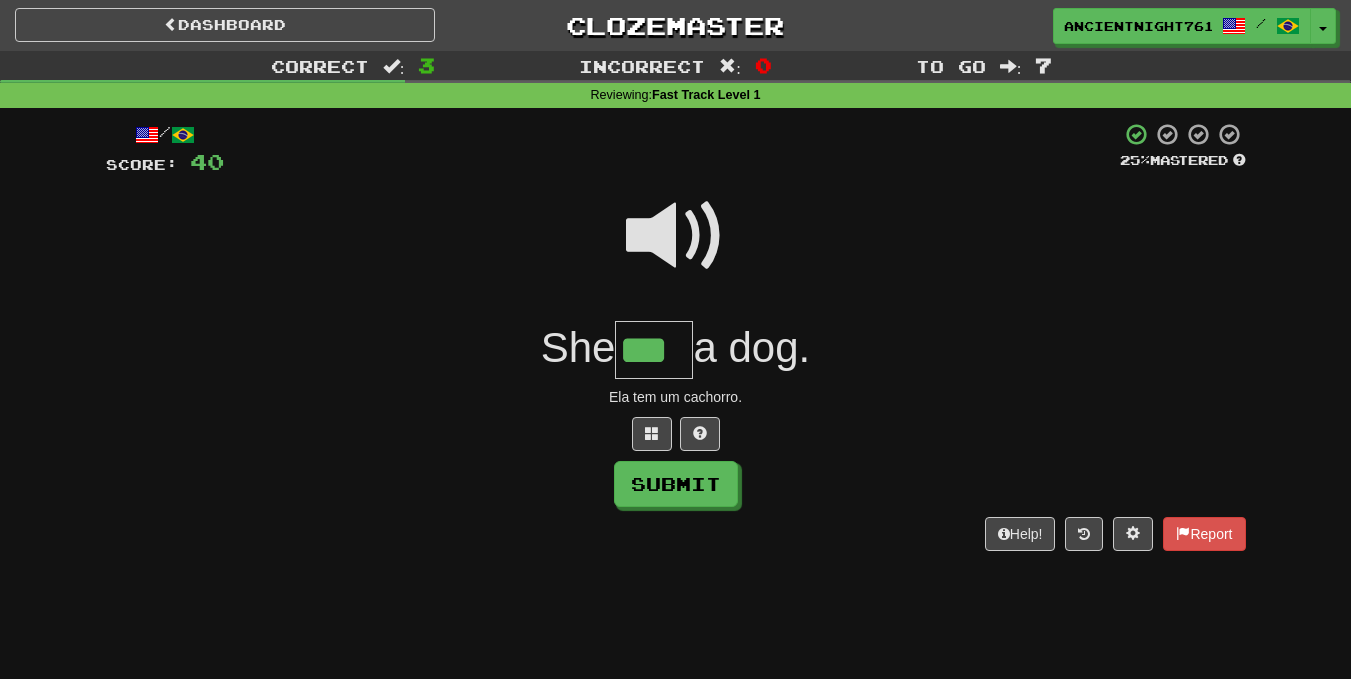 type on "***" 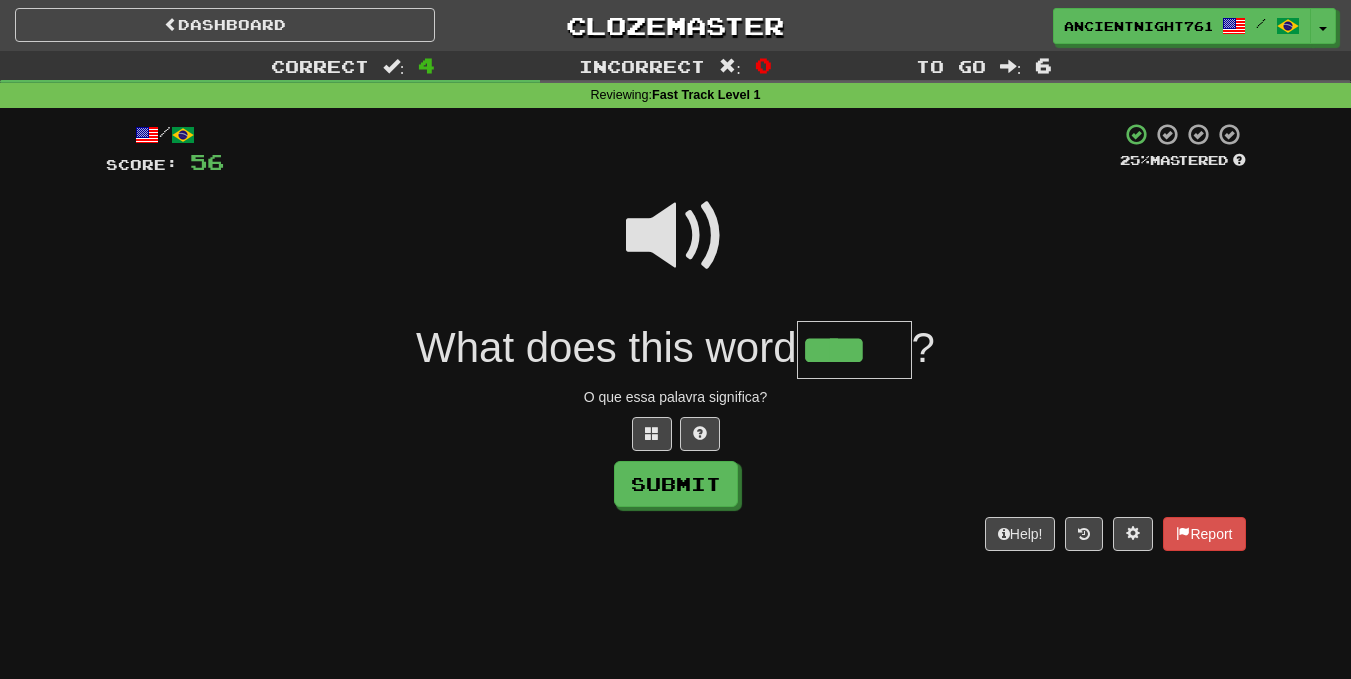 type on "****" 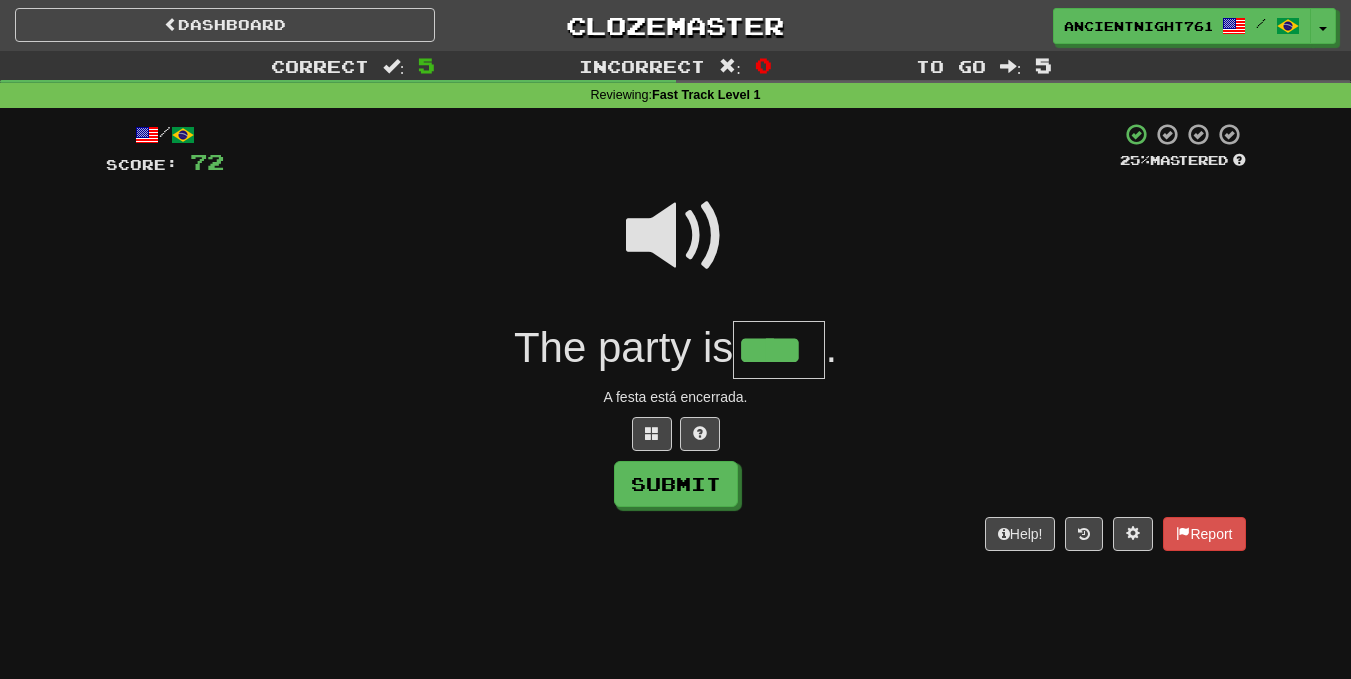 type on "****" 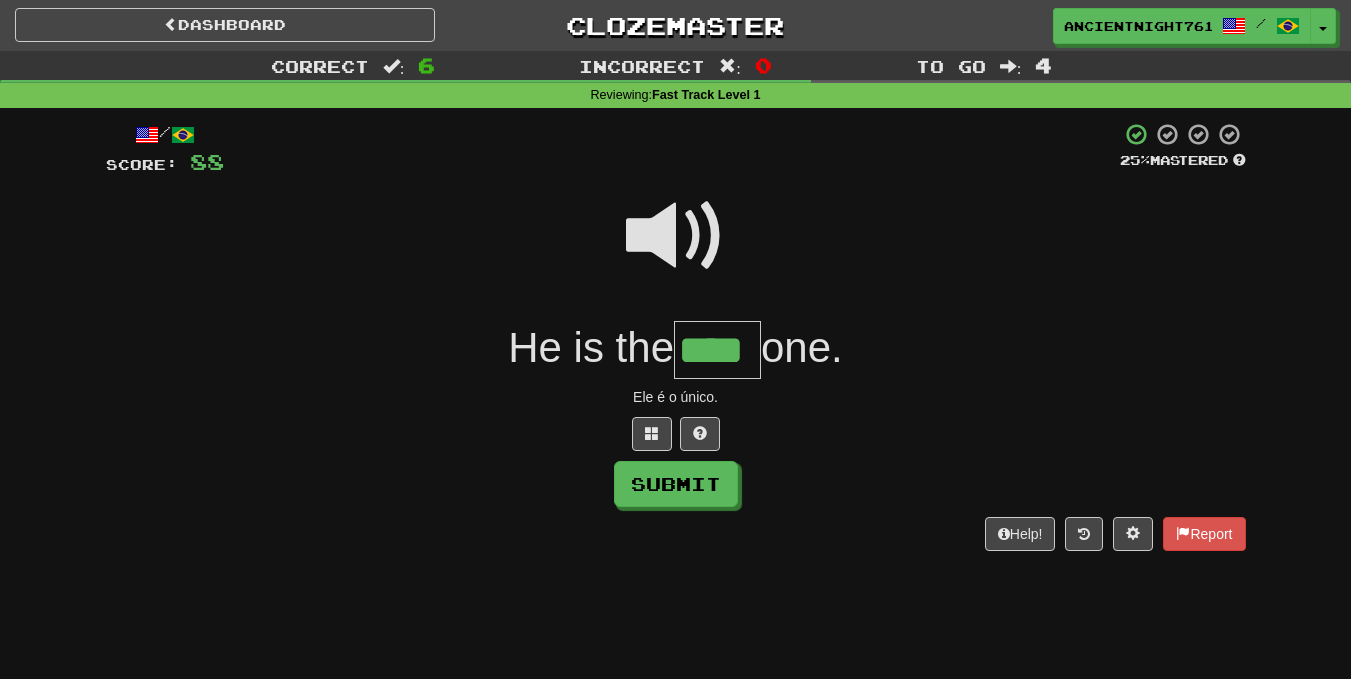type on "****" 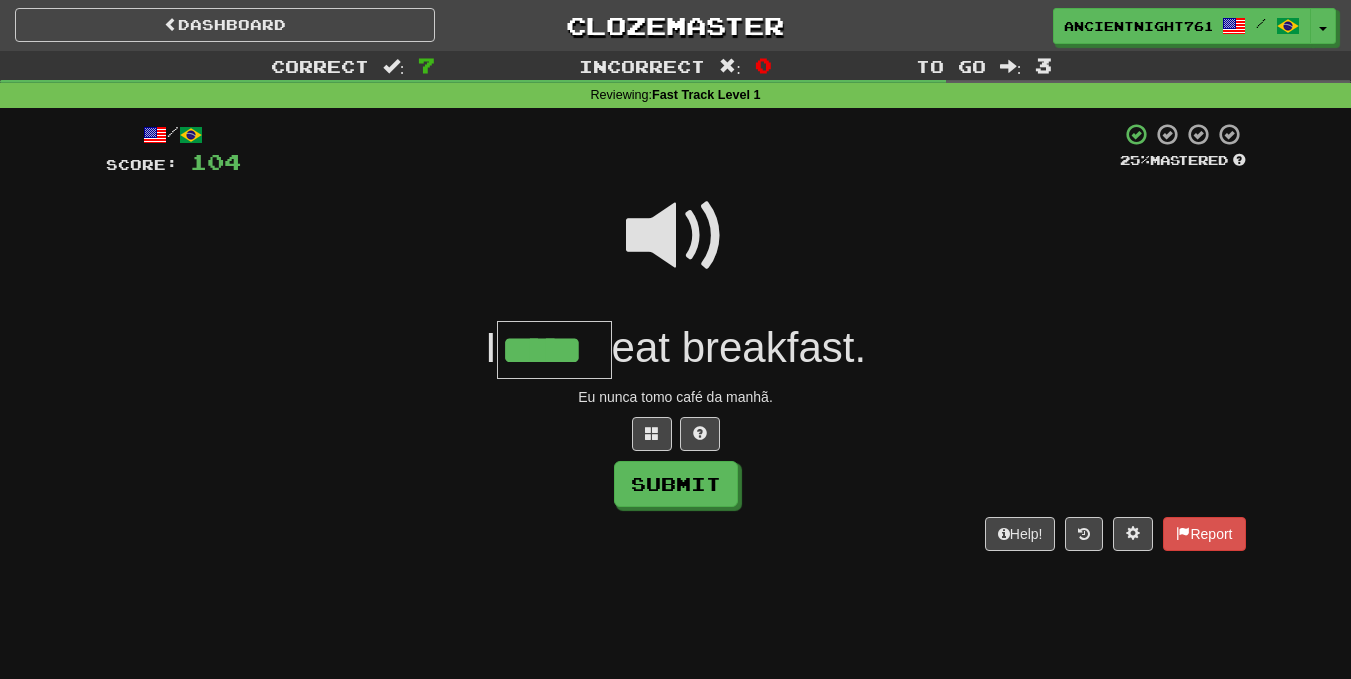 type on "*****" 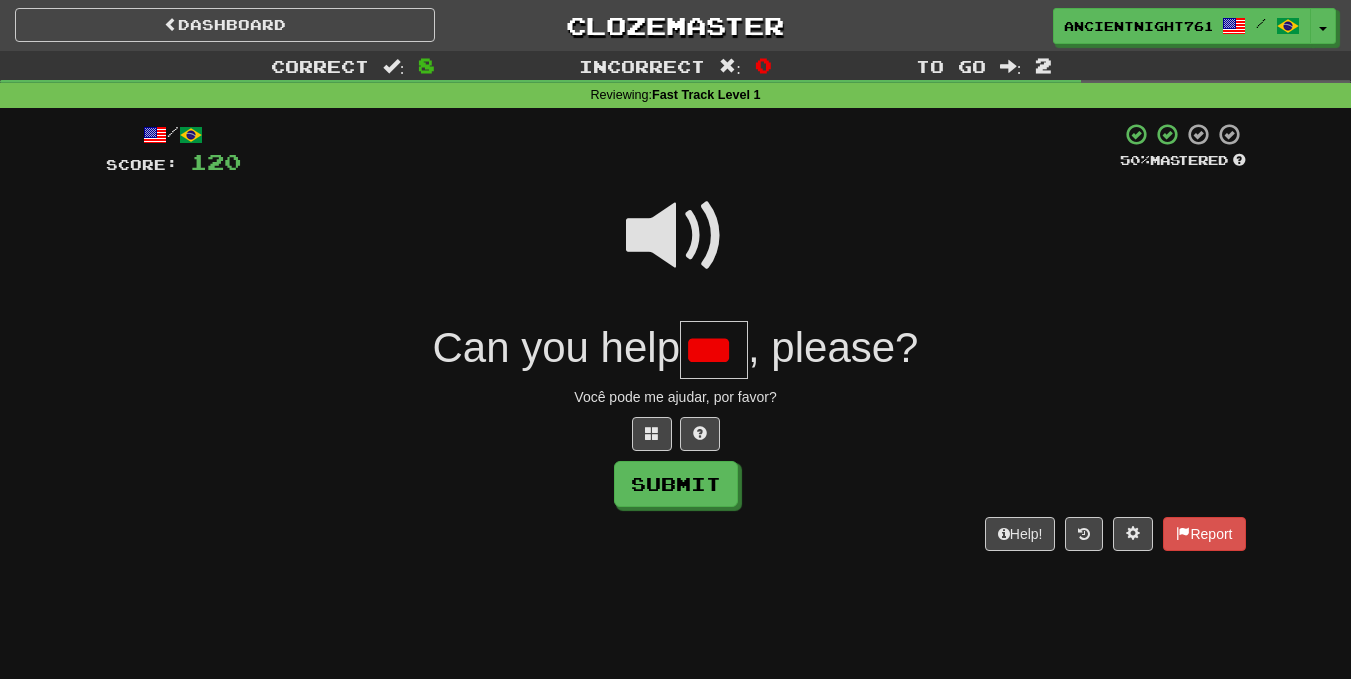 scroll, scrollTop: 0, scrollLeft: 0, axis: both 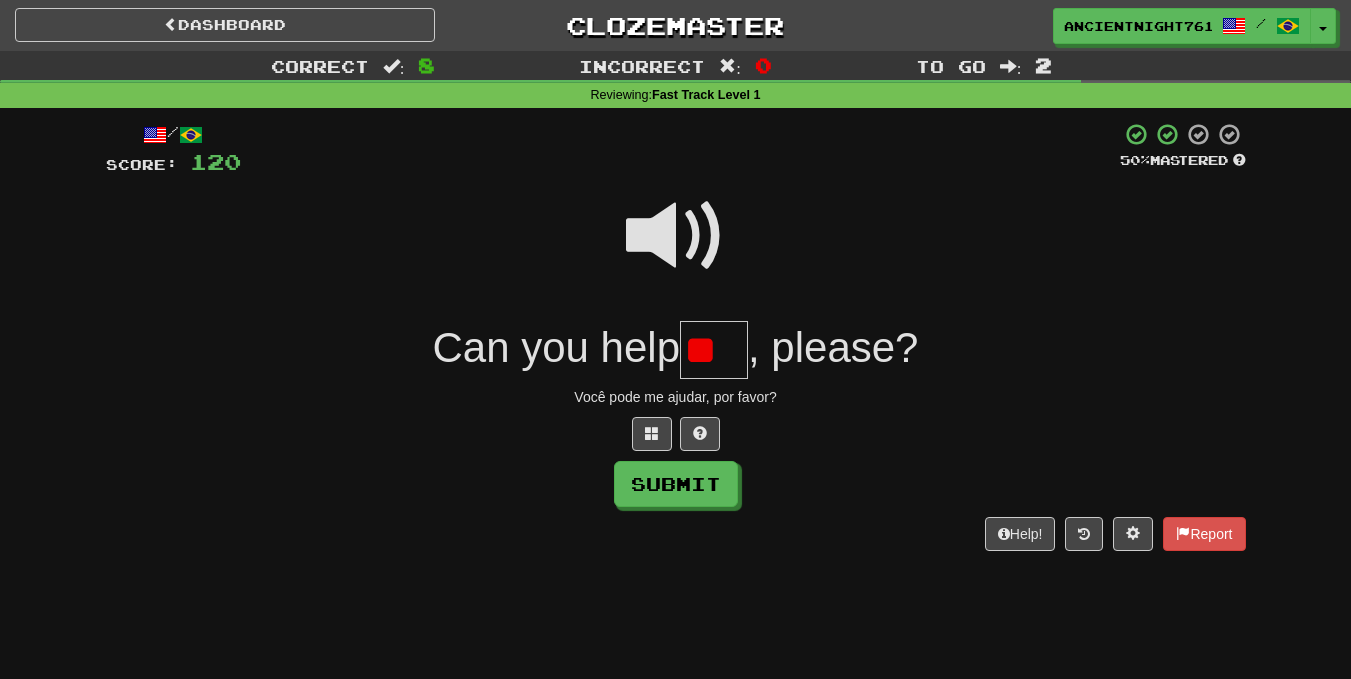 type on "*" 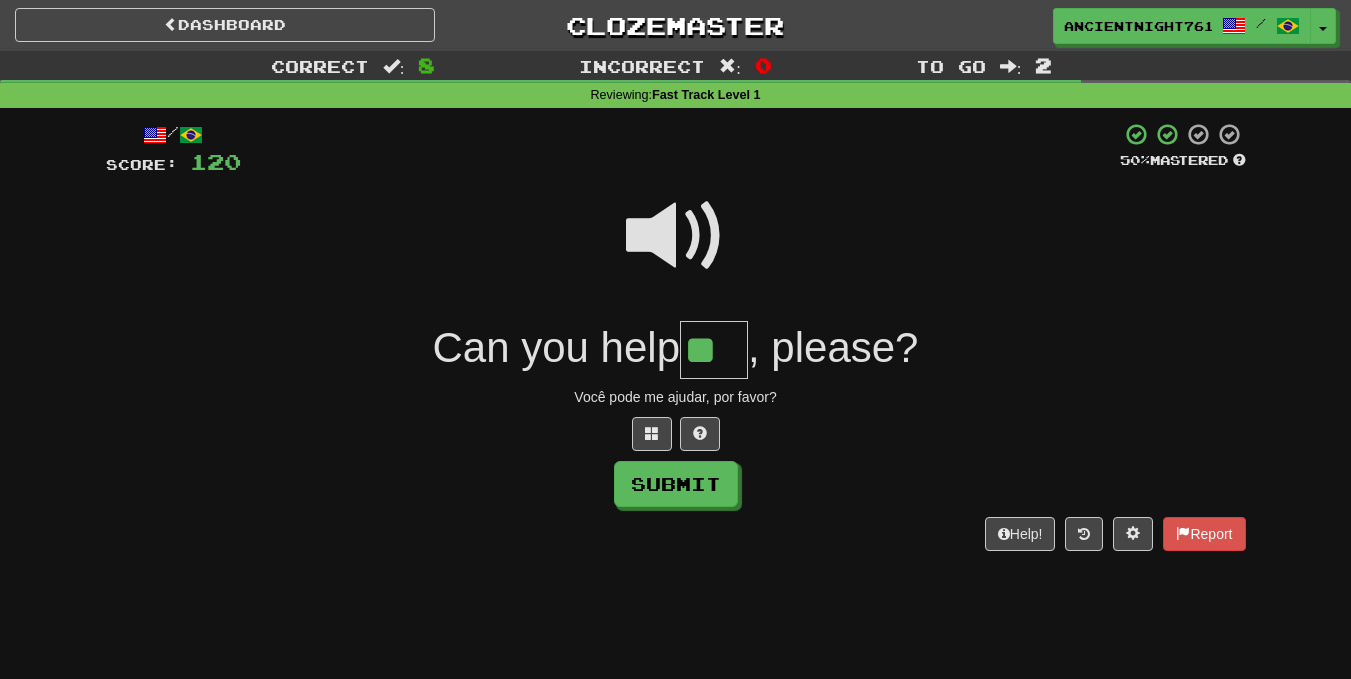 type on "**" 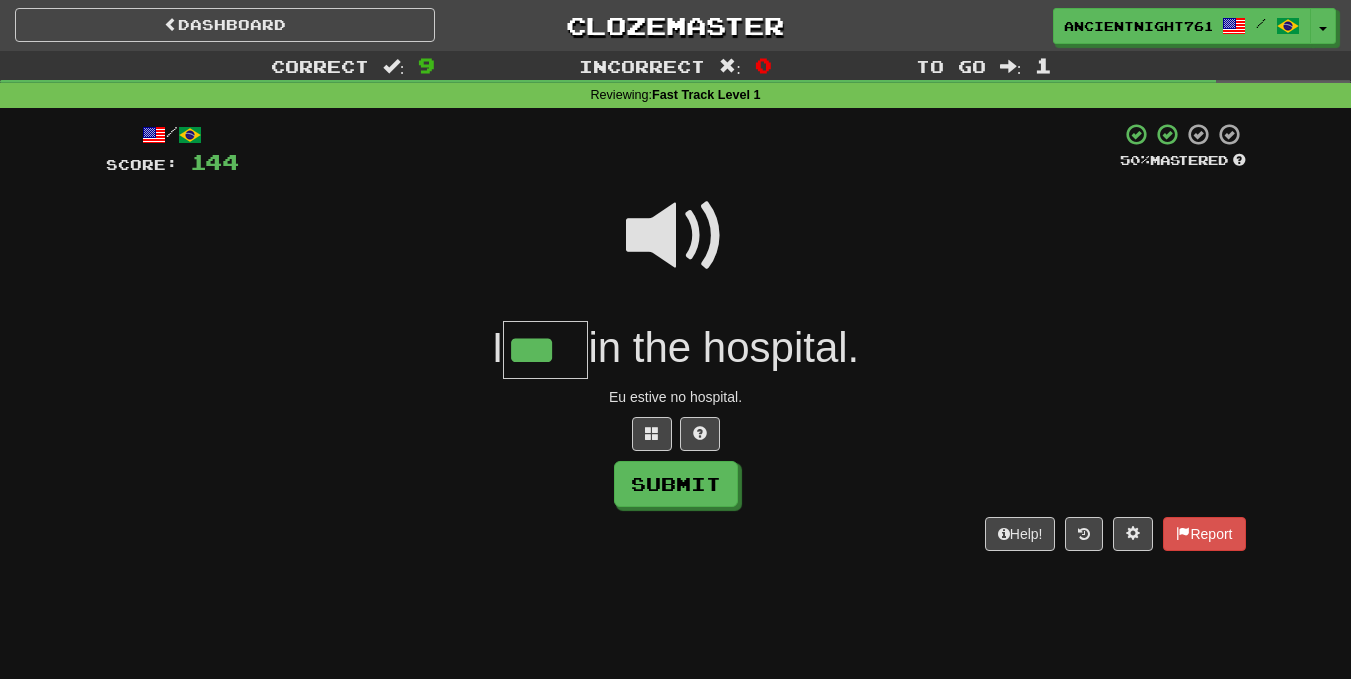 type on "***" 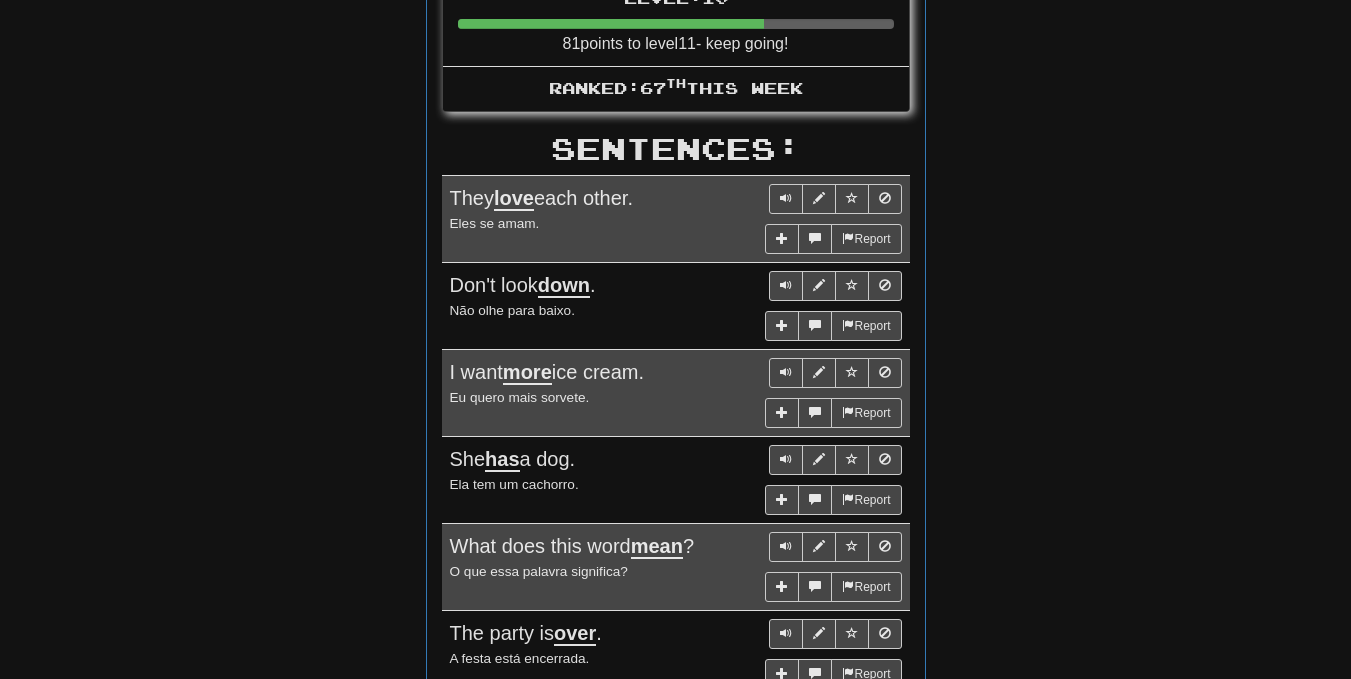 scroll, scrollTop: 0, scrollLeft: 0, axis: both 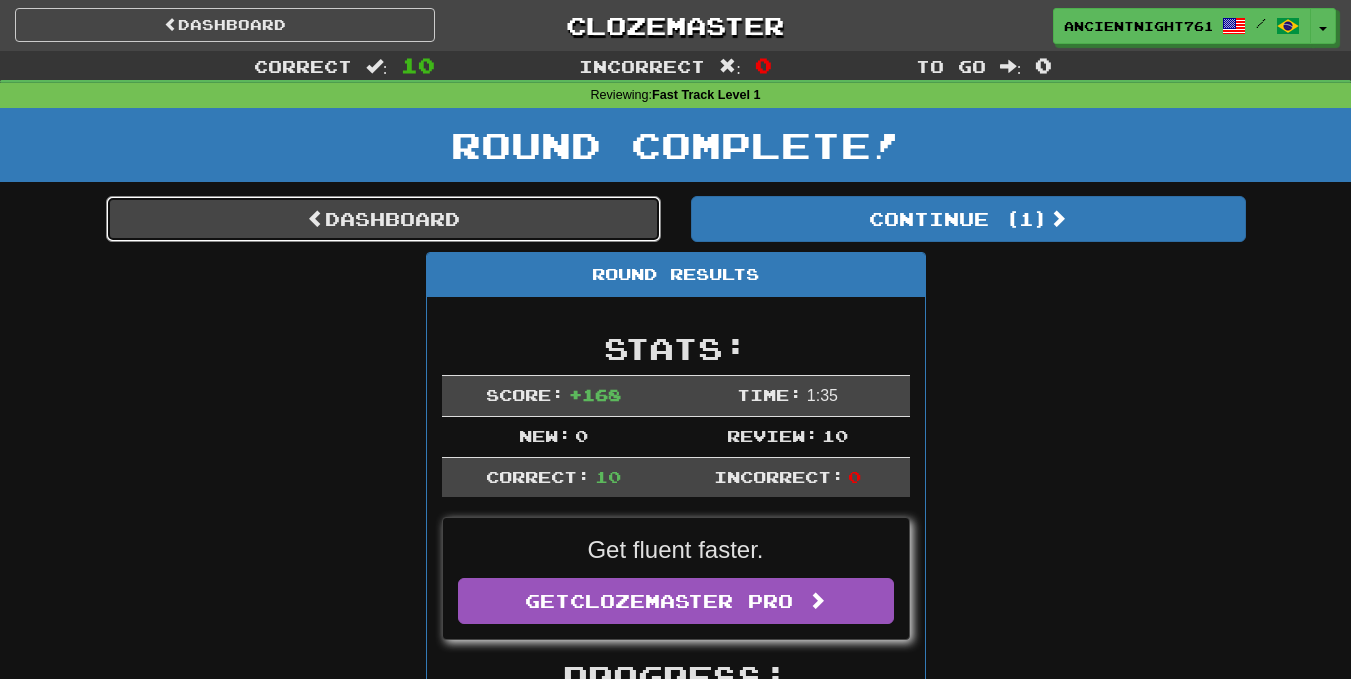 click on "Dashboard" at bounding box center [383, 219] 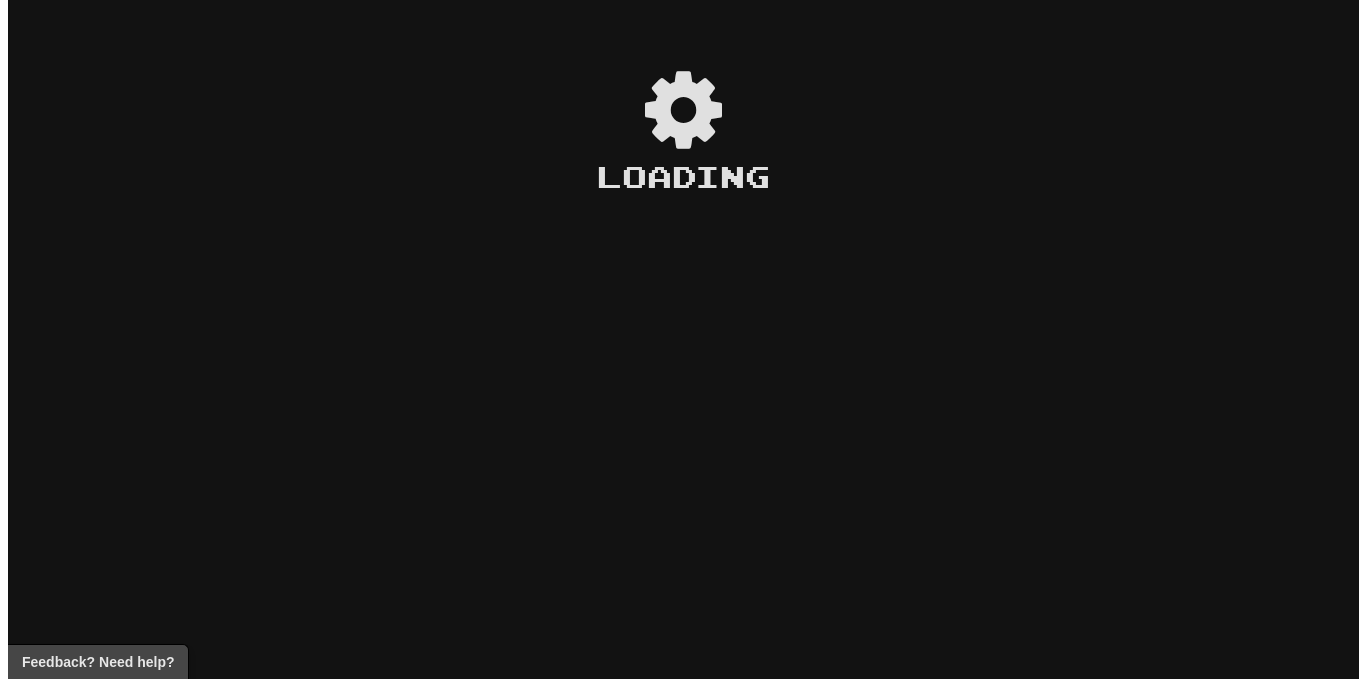 scroll, scrollTop: 0, scrollLeft: 0, axis: both 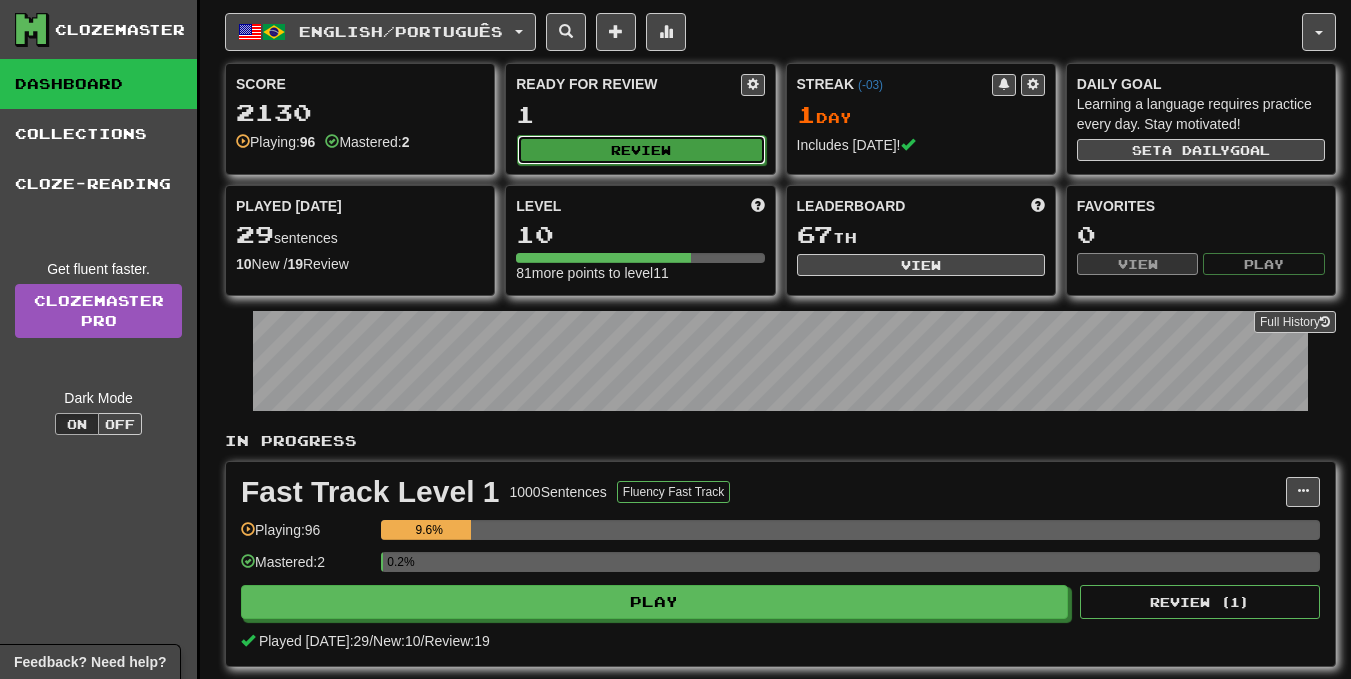click on "Review" at bounding box center [641, 150] 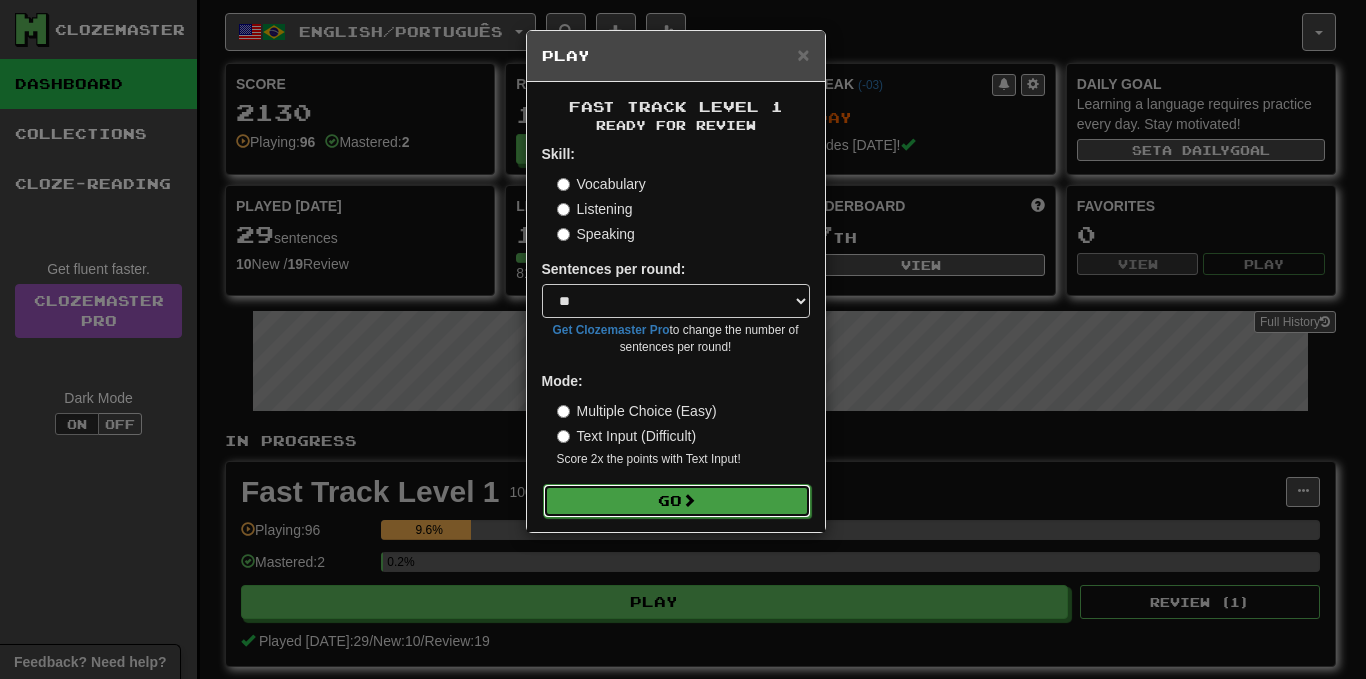 click on "Go" at bounding box center [677, 501] 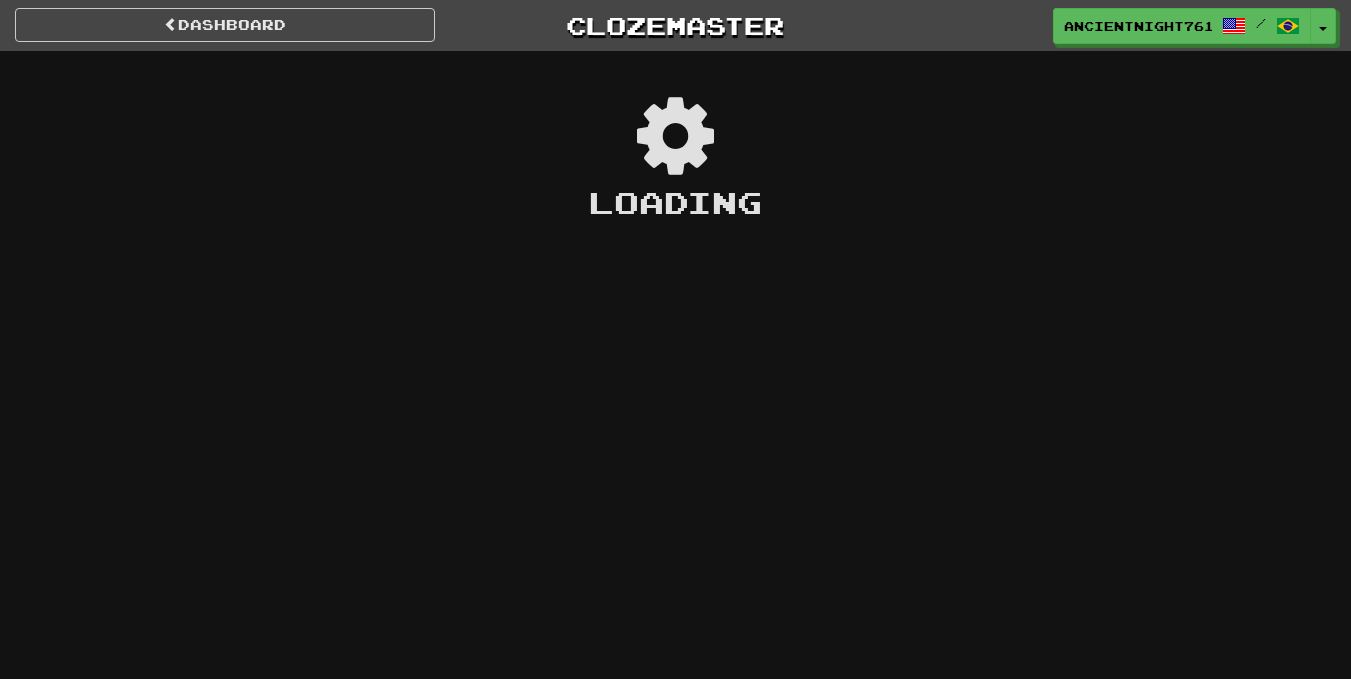 scroll, scrollTop: 0, scrollLeft: 0, axis: both 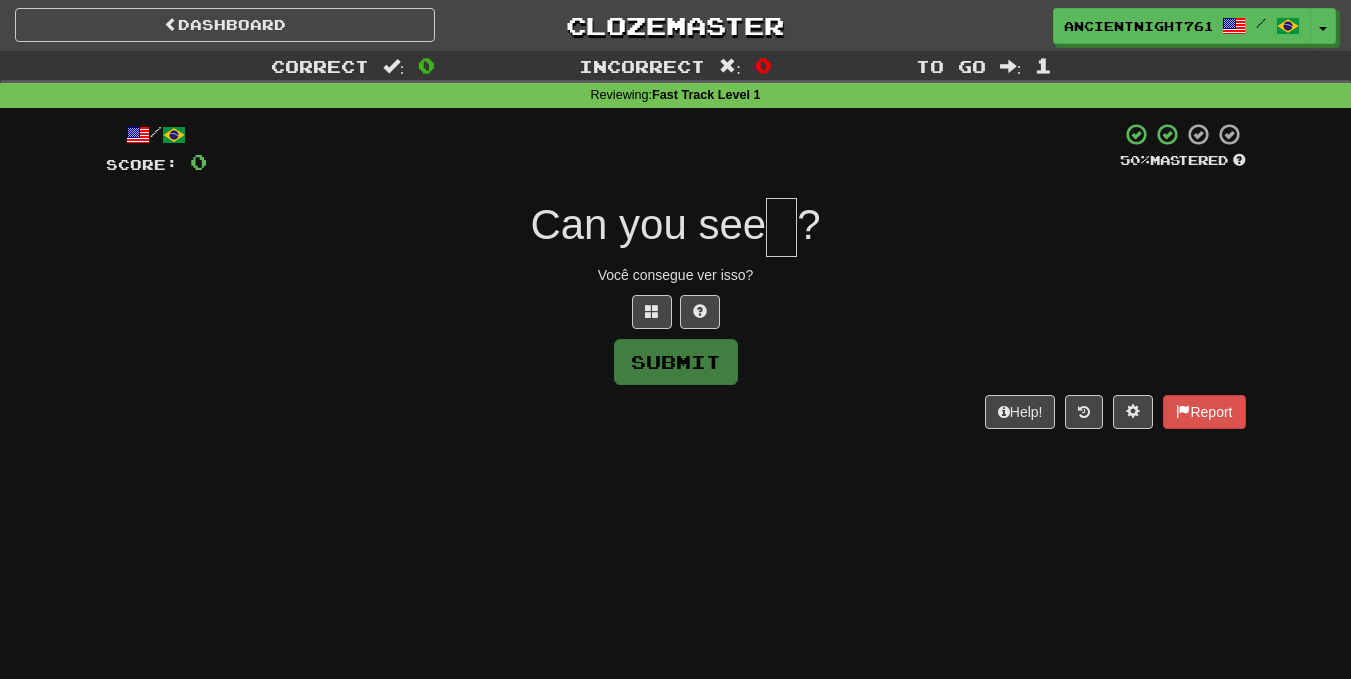 type on "*" 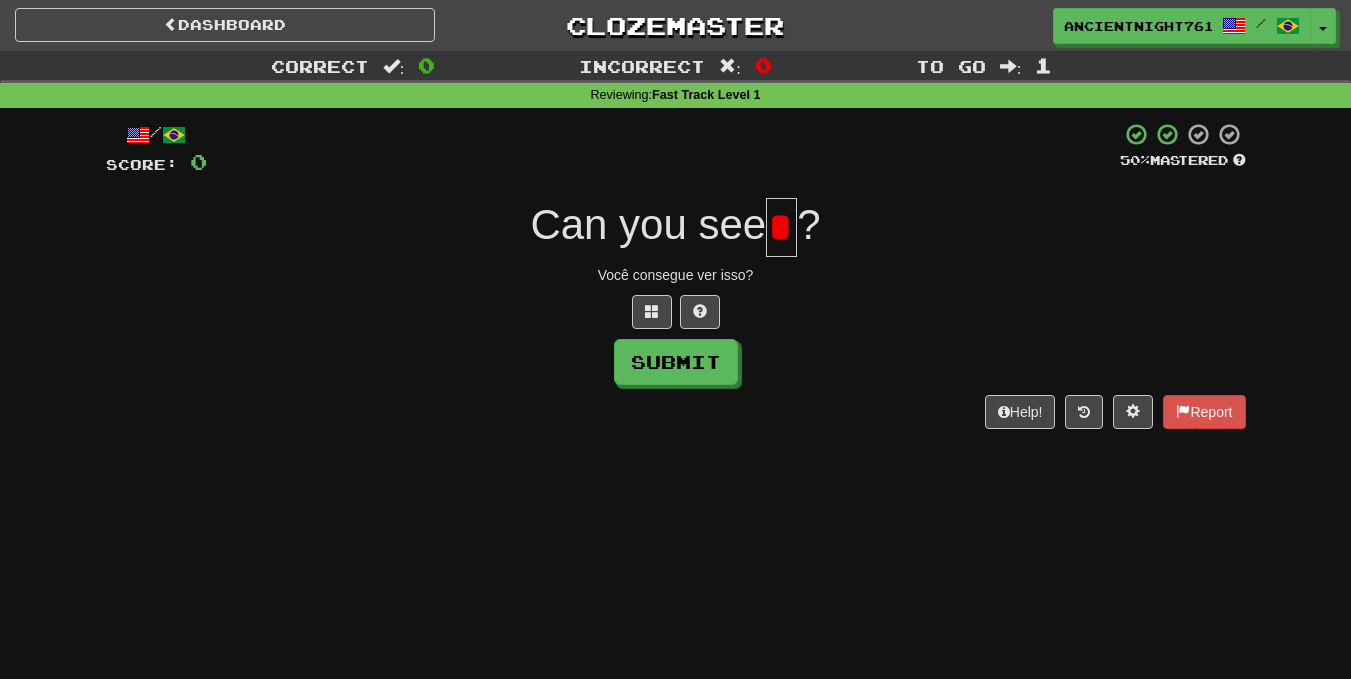 scroll, scrollTop: 0, scrollLeft: 0, axis: both 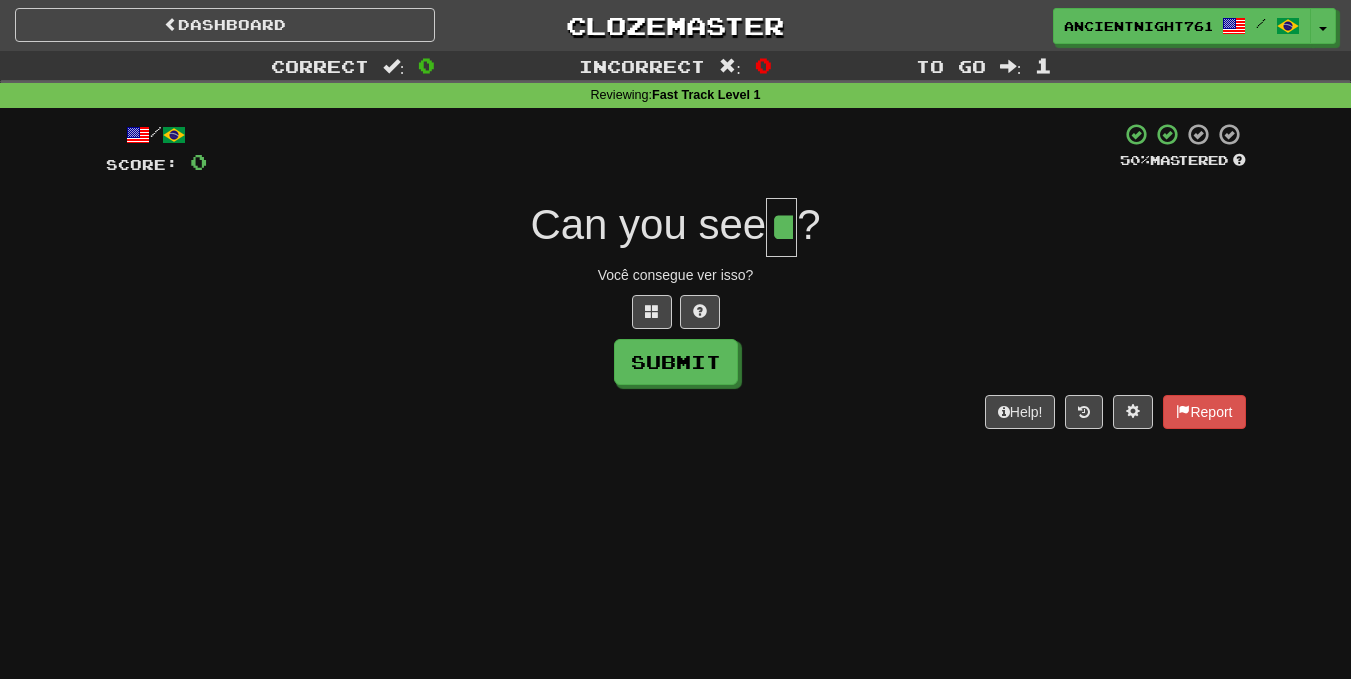 type on "**" 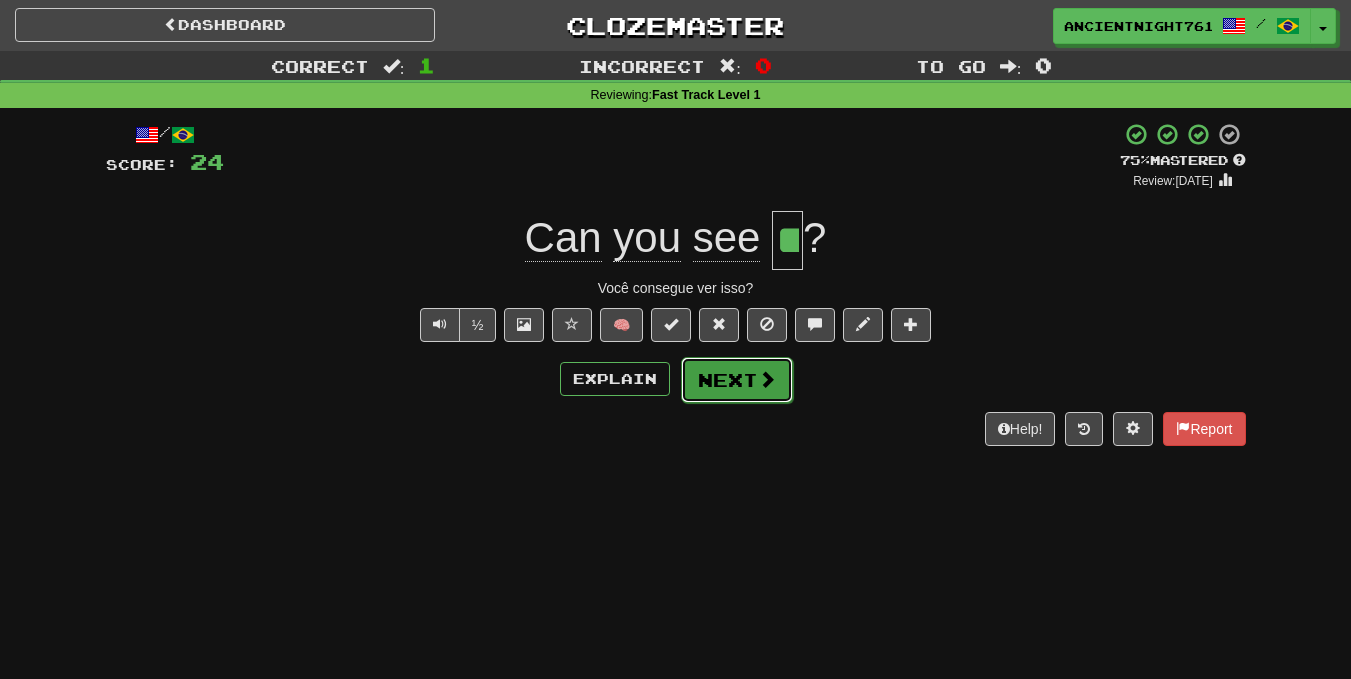 click on "Next" at bounding box center [737, 380] 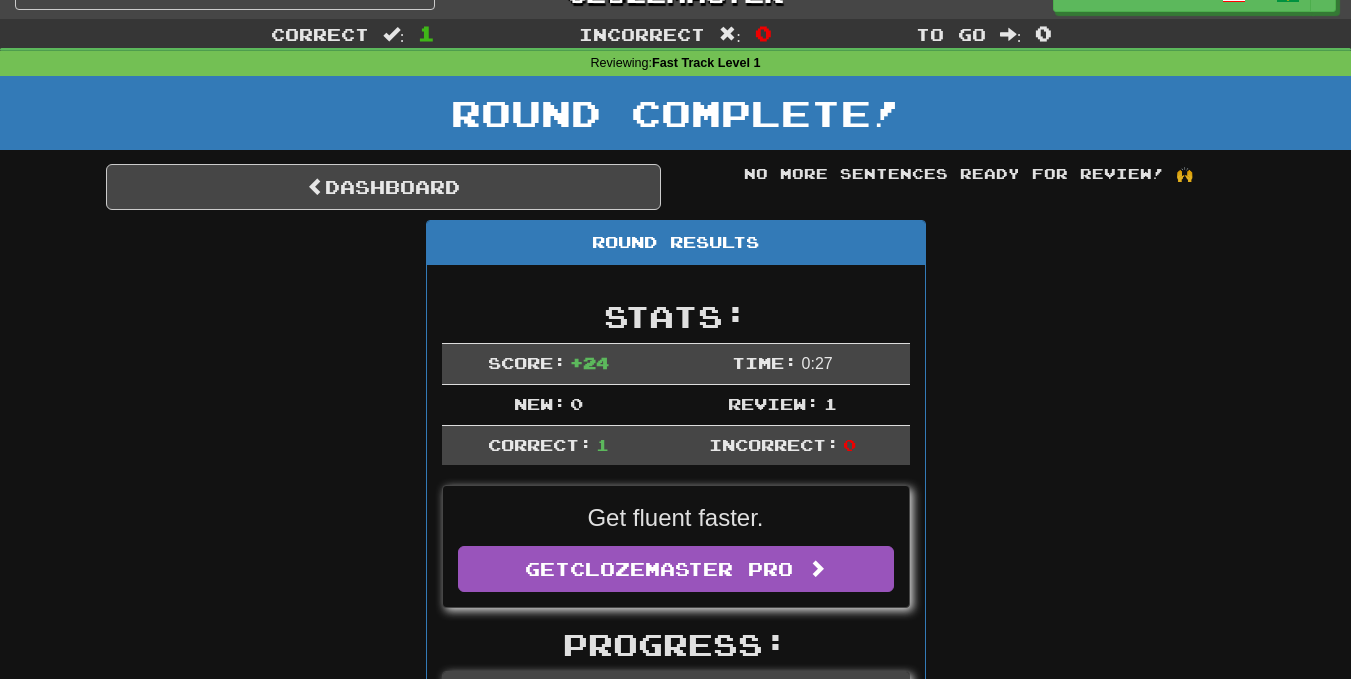 scroll, scrollTop: 34, scrollLeft: 0, axis: vertical 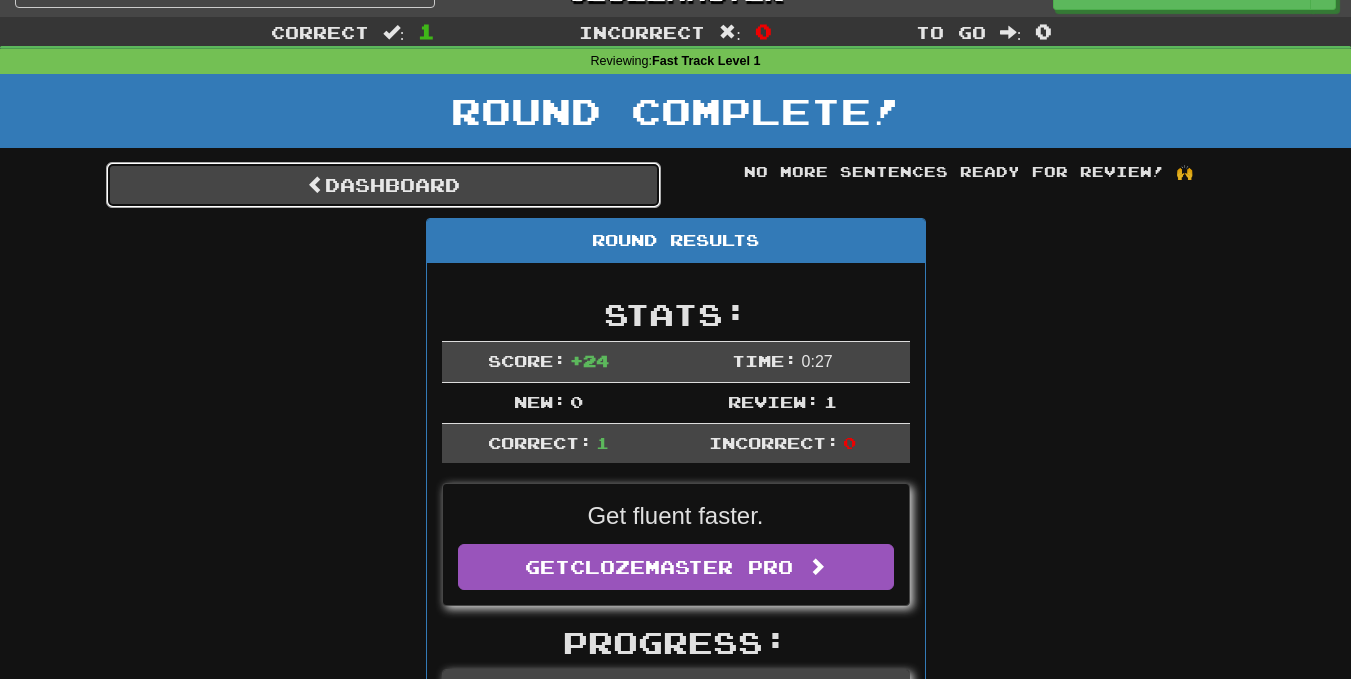 click on "Dashboard" at bounding box center (383, 185) 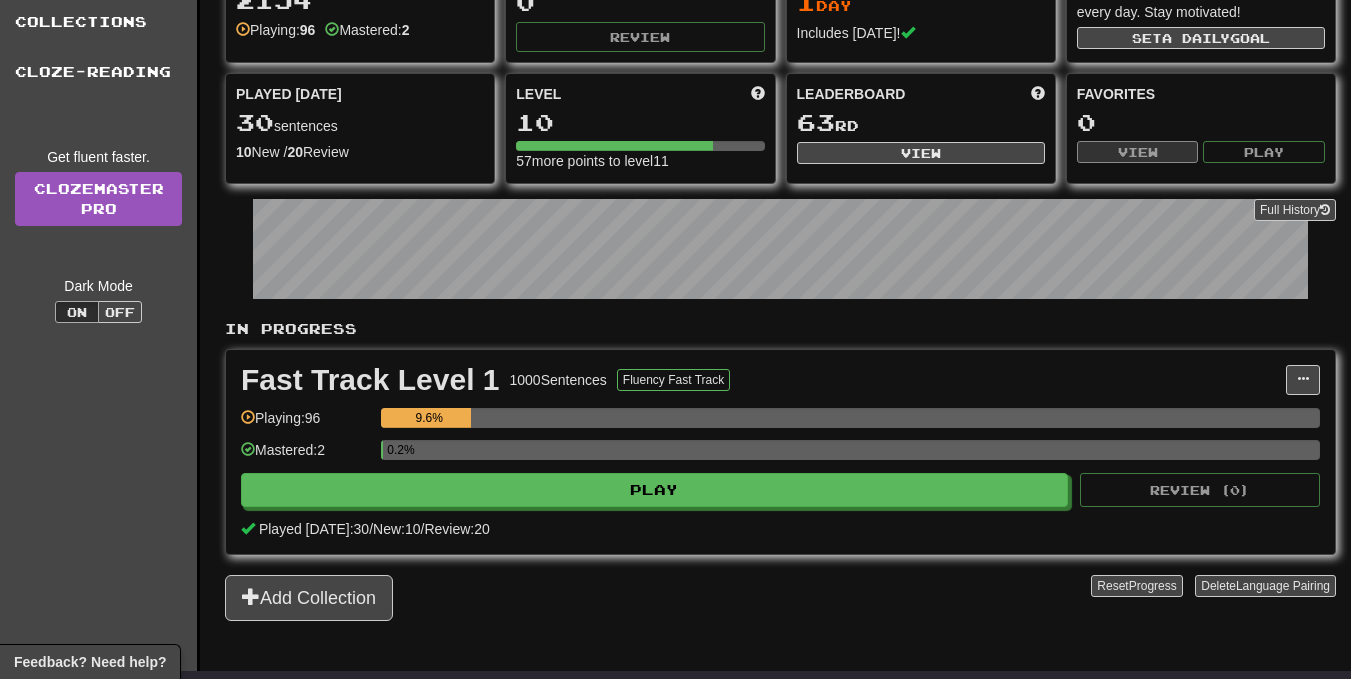scroll, scrollTop: 0, scrollLeft: 0, axis: both 